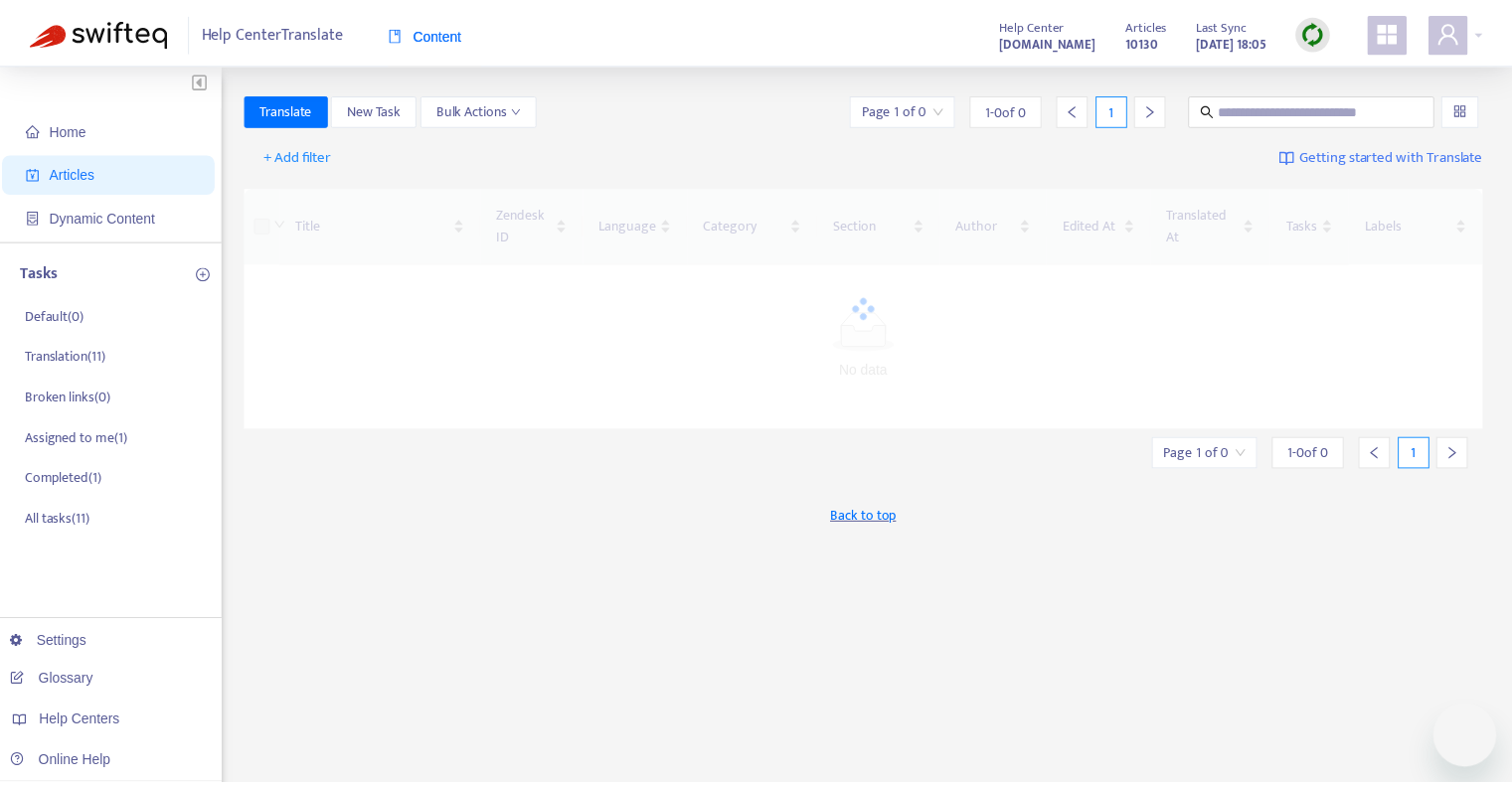 scroll, scrollTop: 0, scrollLeft: 0, axis: both 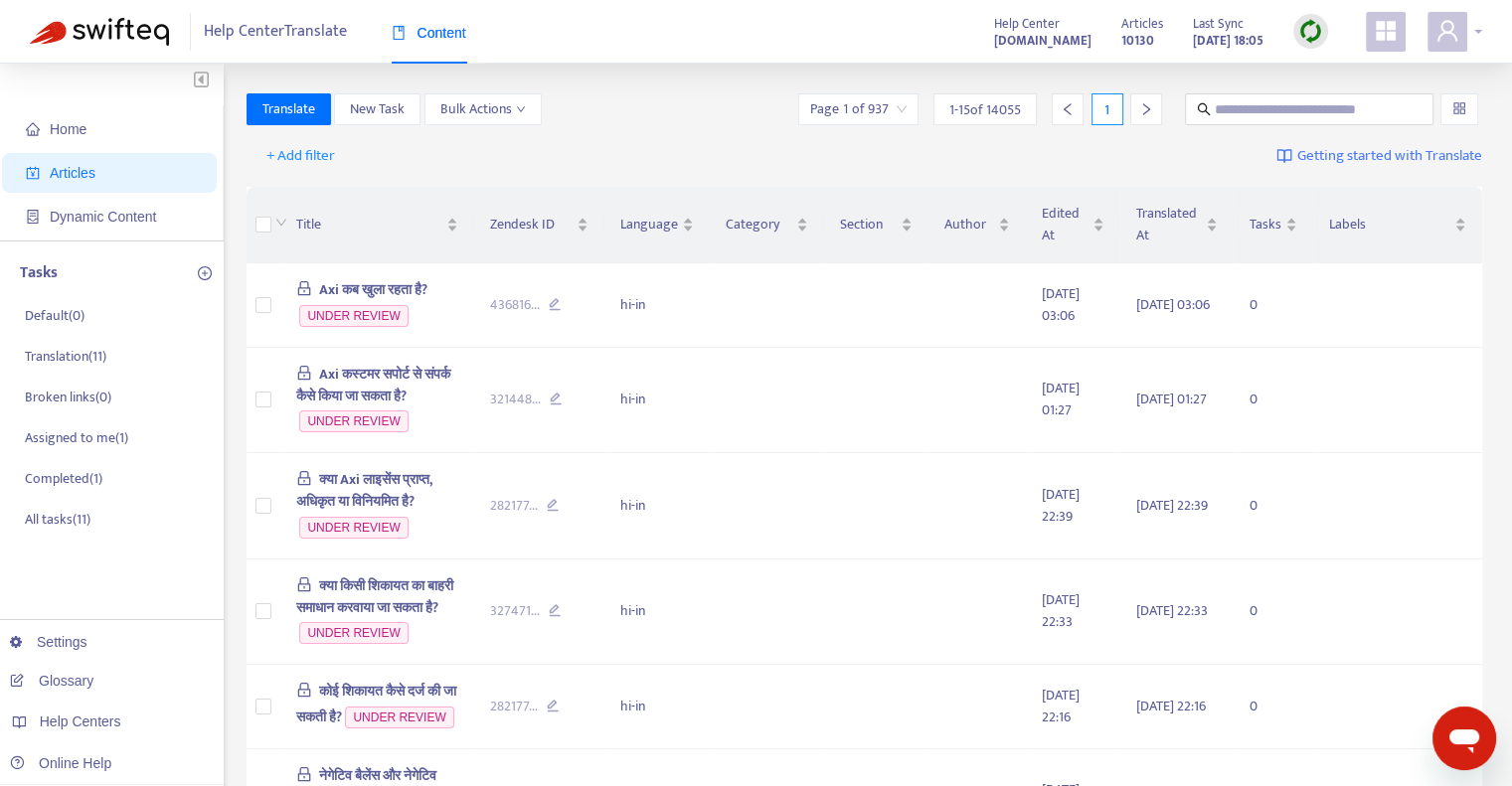 click 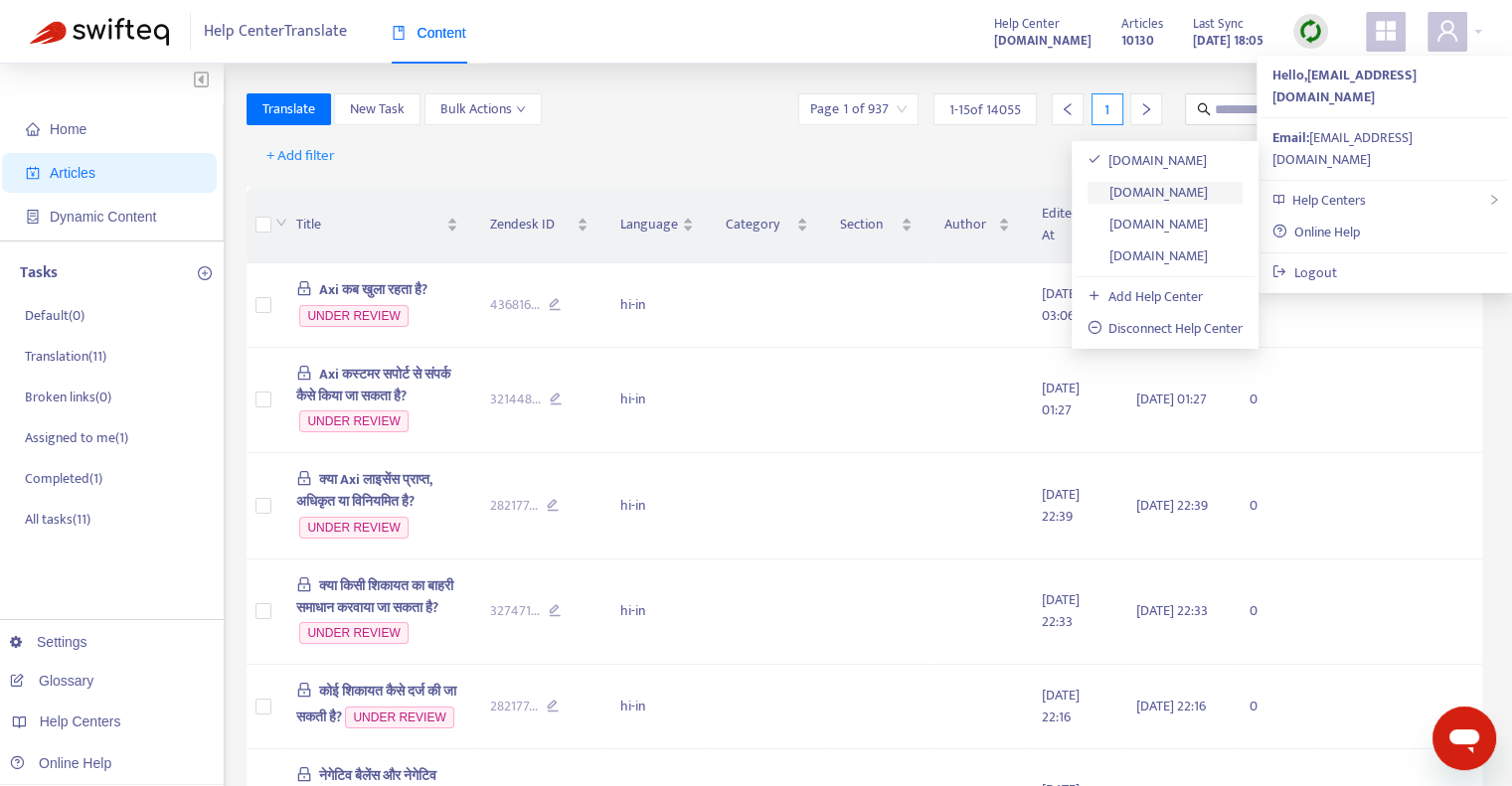 click on "[DOMAIN_NAME]" at bounding box center [1148, 192] 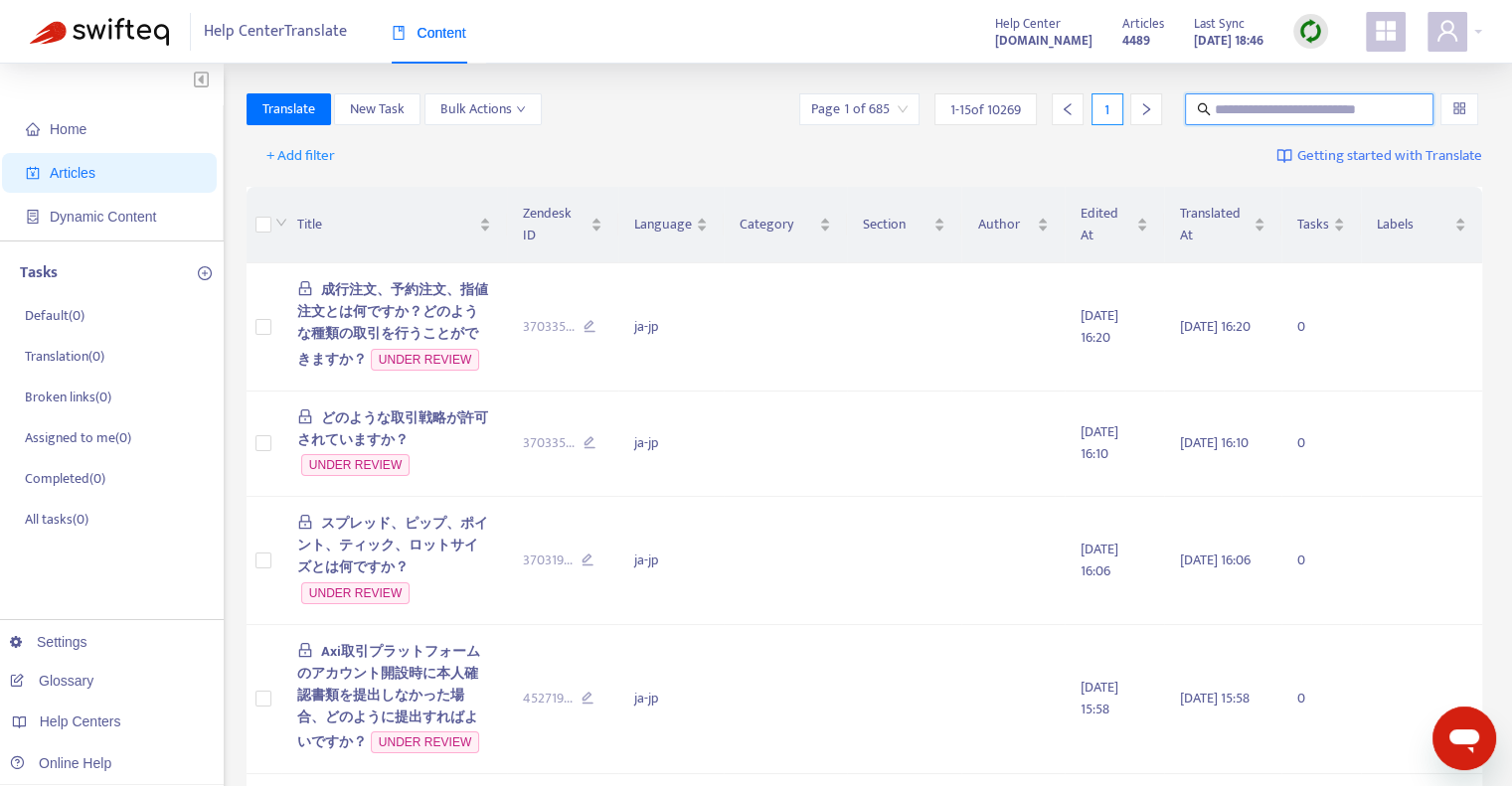 click at bounding box center (1310, 109) 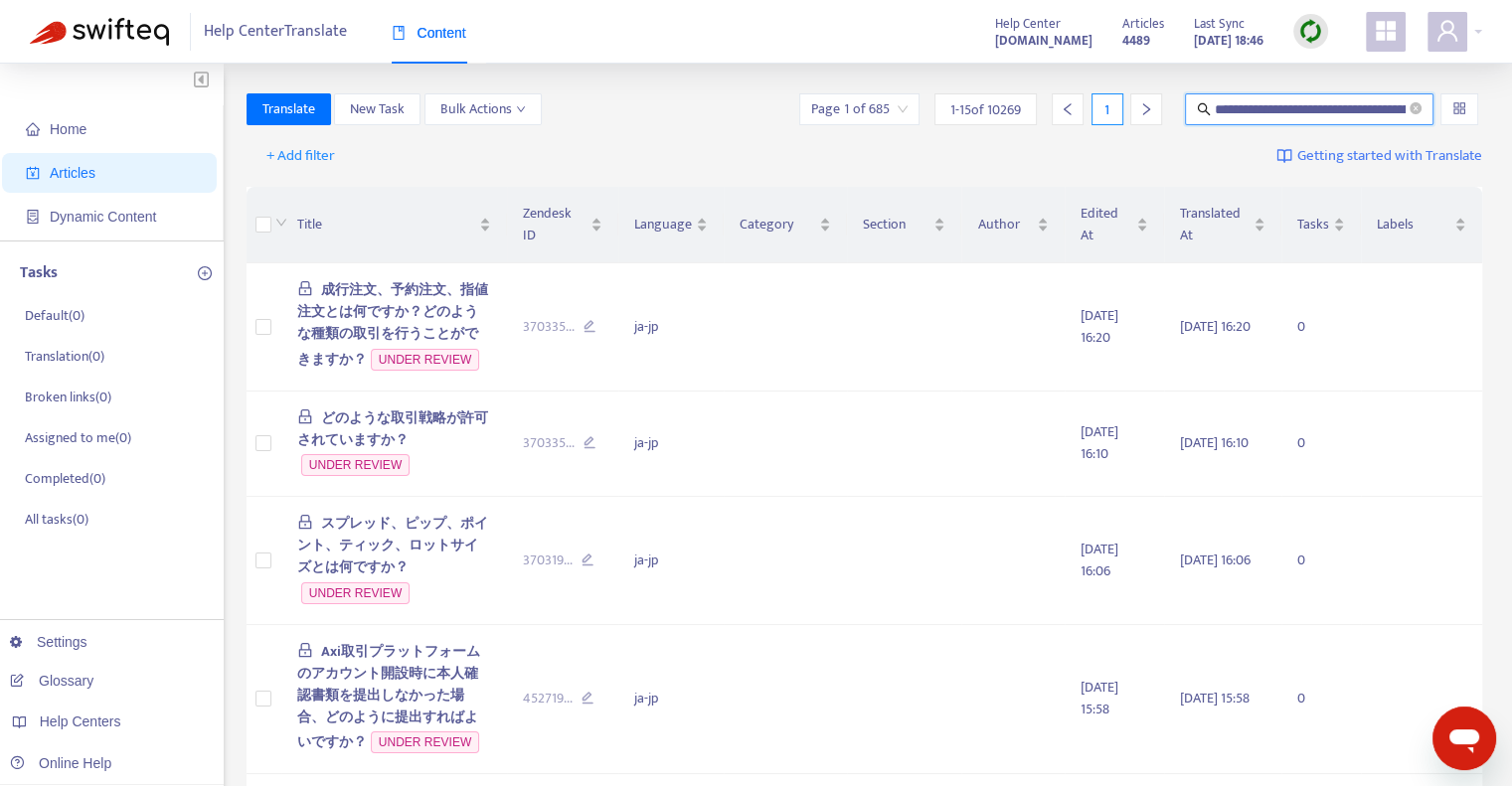 scroll, scrollTop: 0, scrollLeft: 190, axis: horizontal 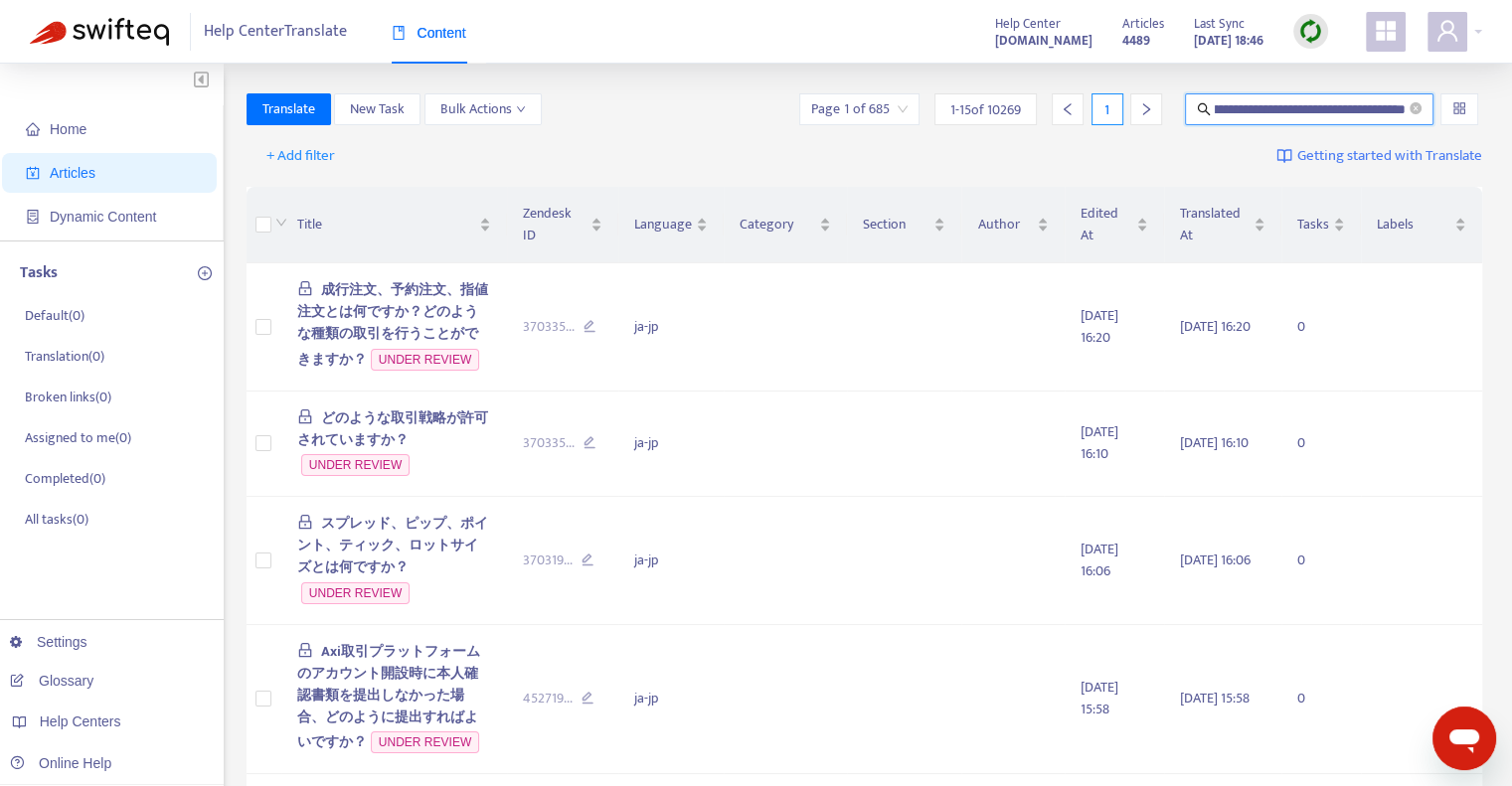 type on "**********" 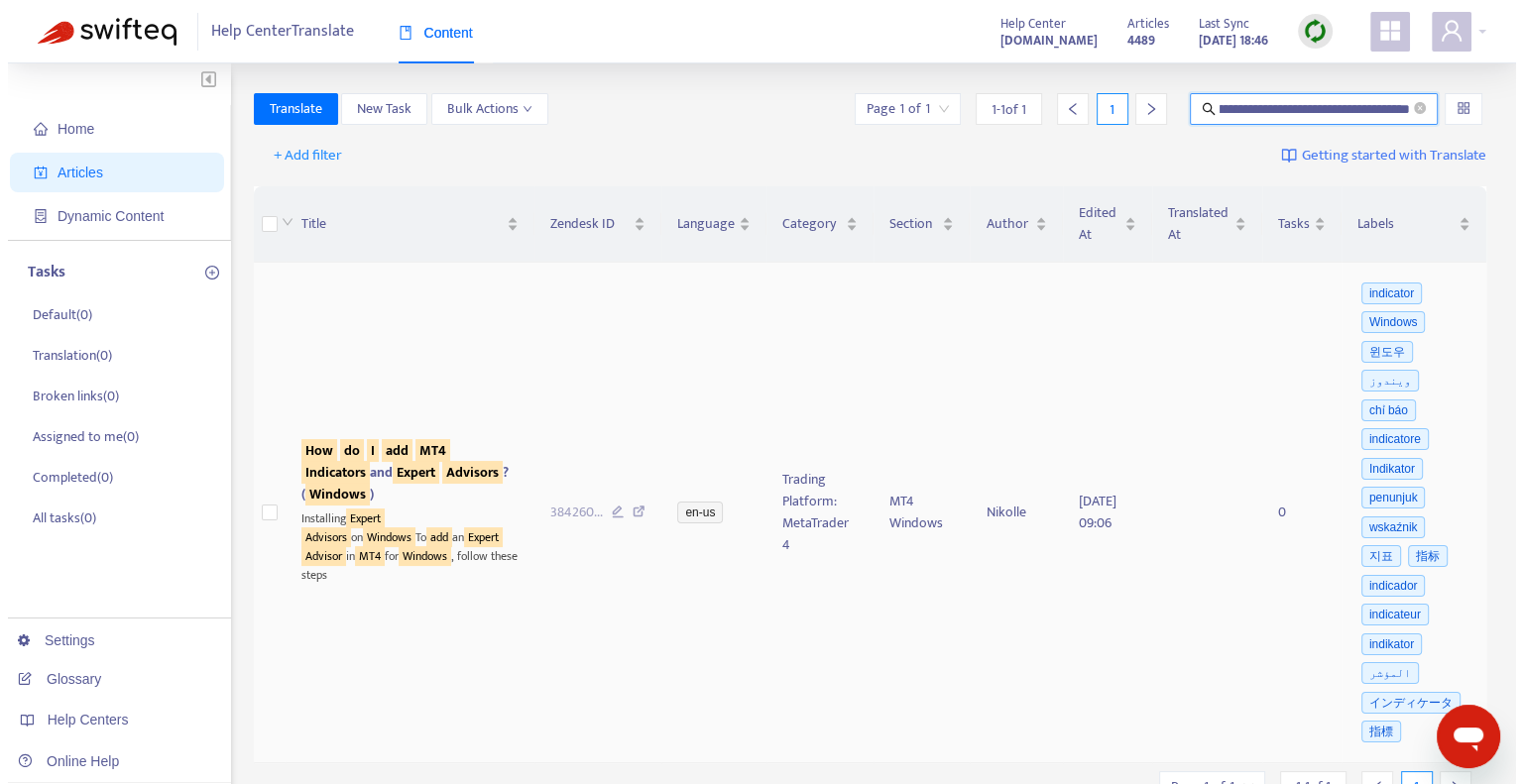 scroll, scrollTop: 0, scrollLeft: 0, axis: both 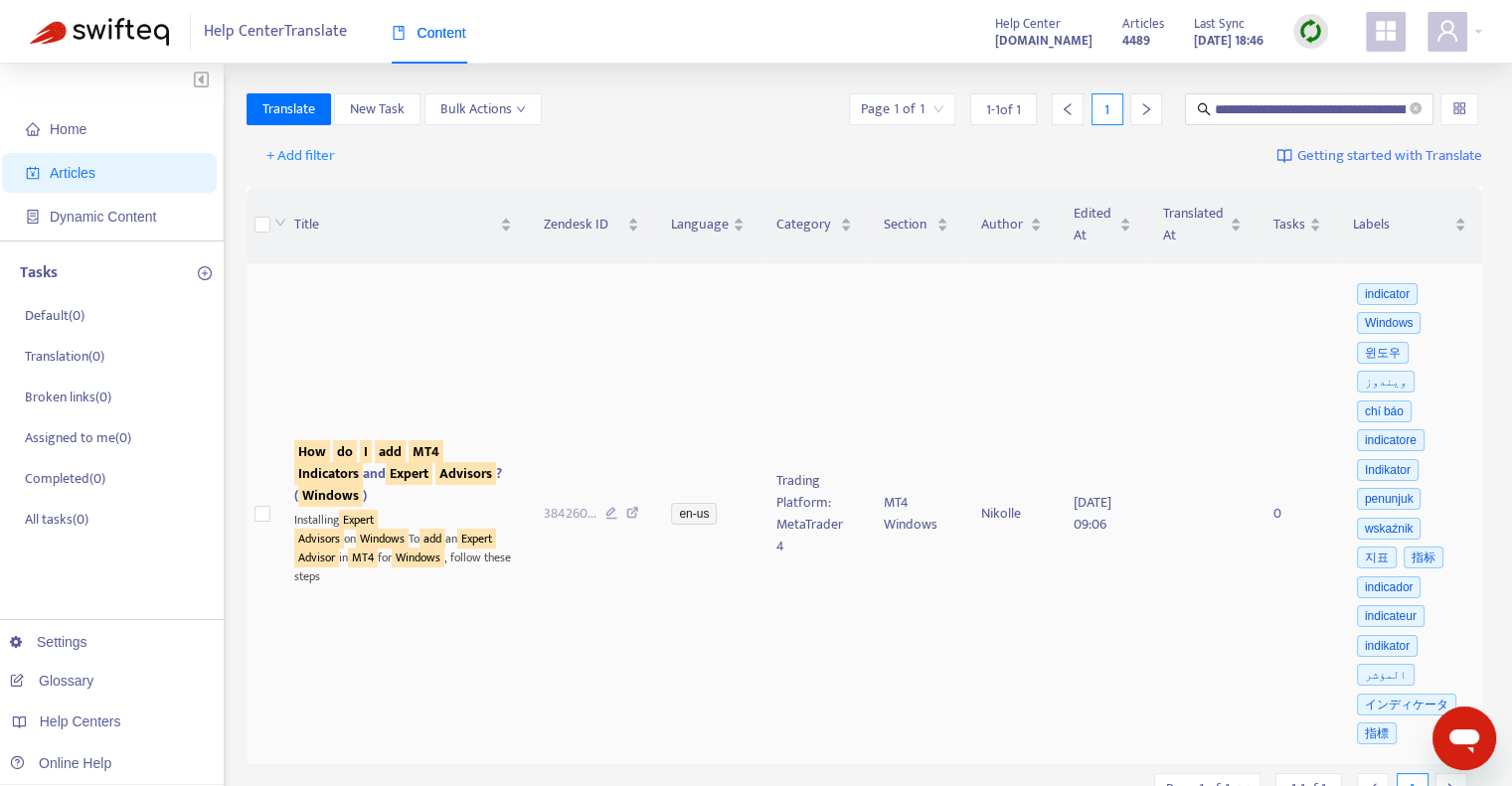 click on "How   do   I   add   MT4   Indicators  and  Expert   Advisors ? ( Windows )" at bounding box center [398, 473] 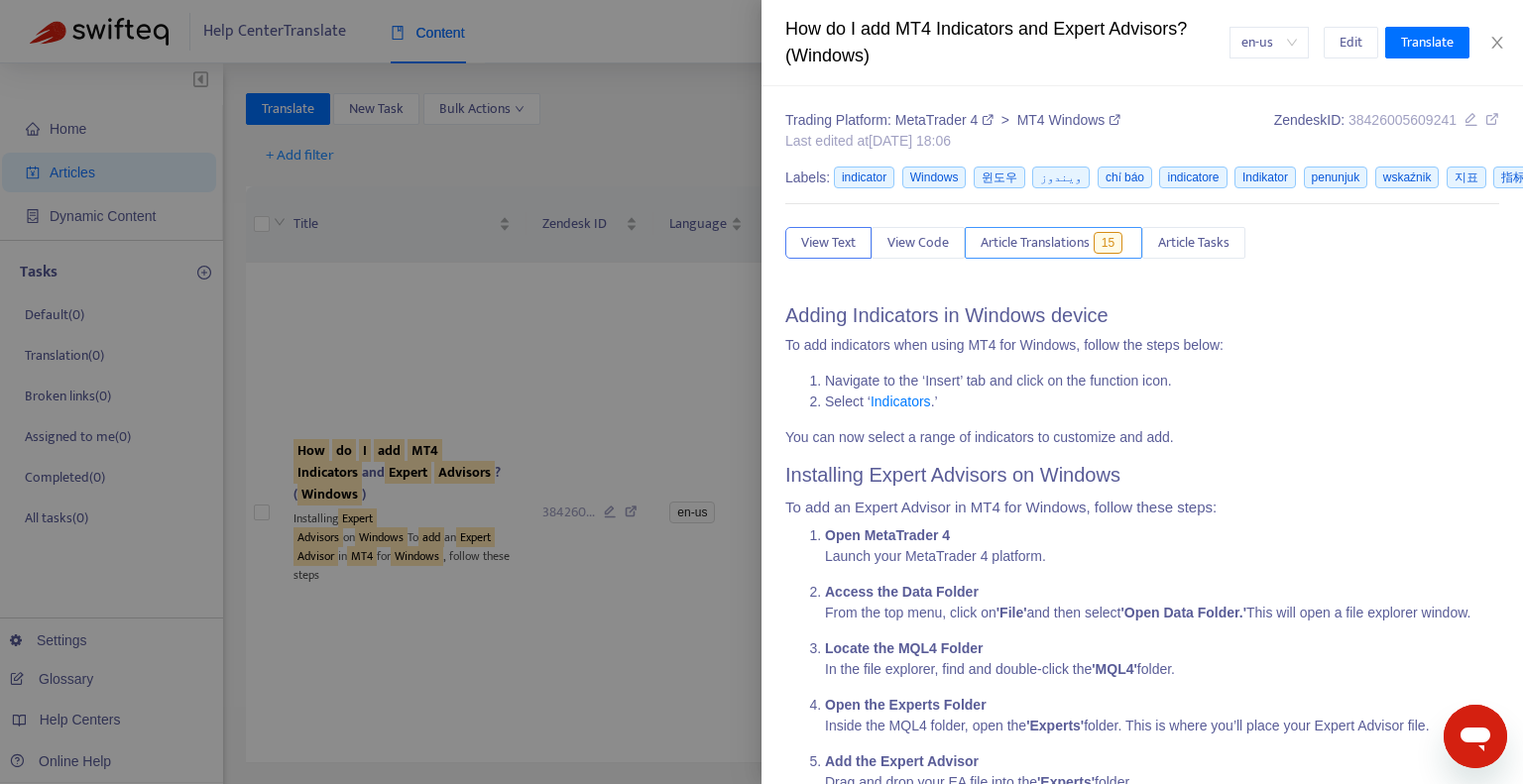 click on "Article Translations" at bounding box center [1035, 243] 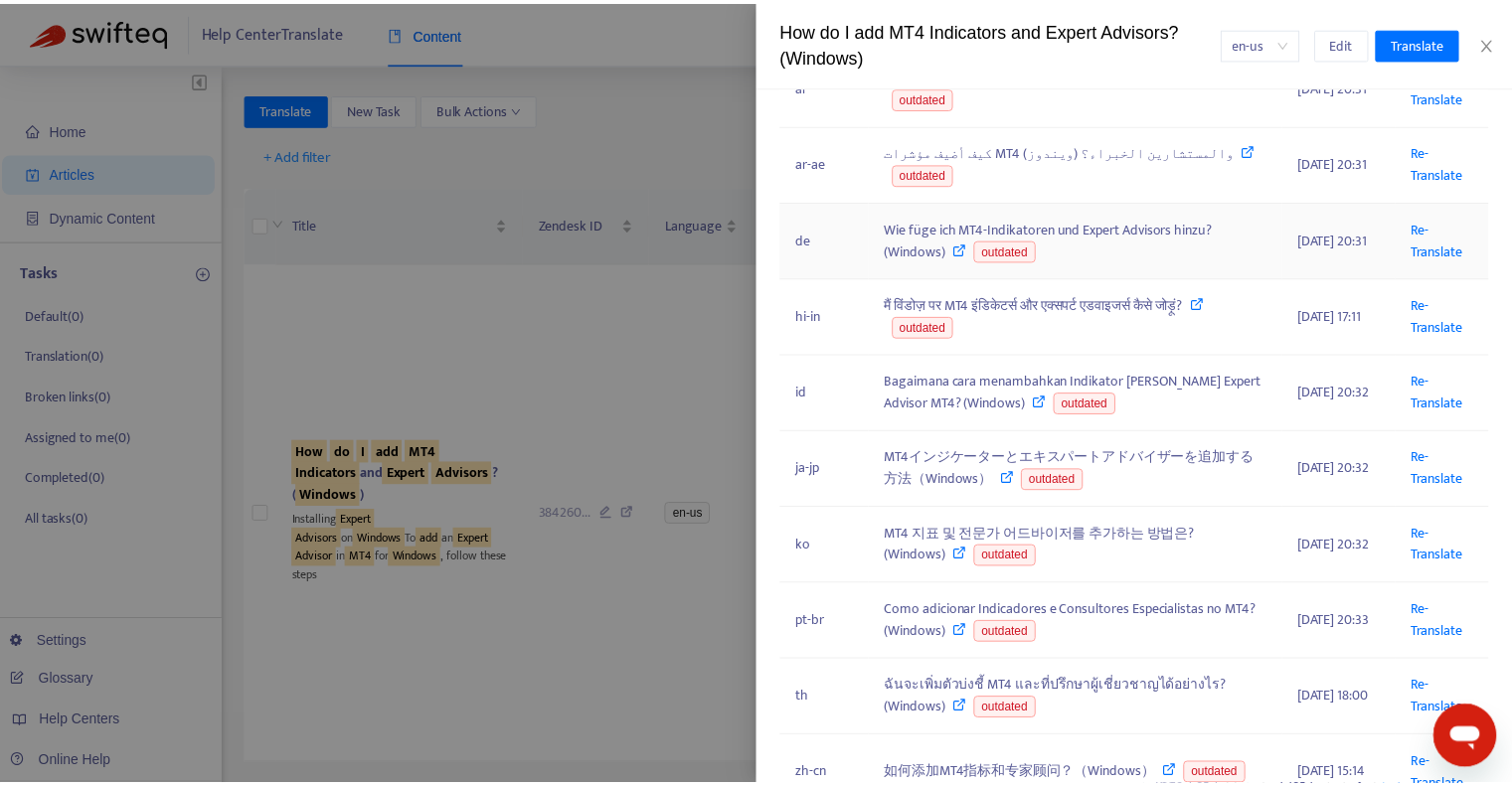 scroll, scrollTop: 366, scrollLeft: 0, axis: vertical 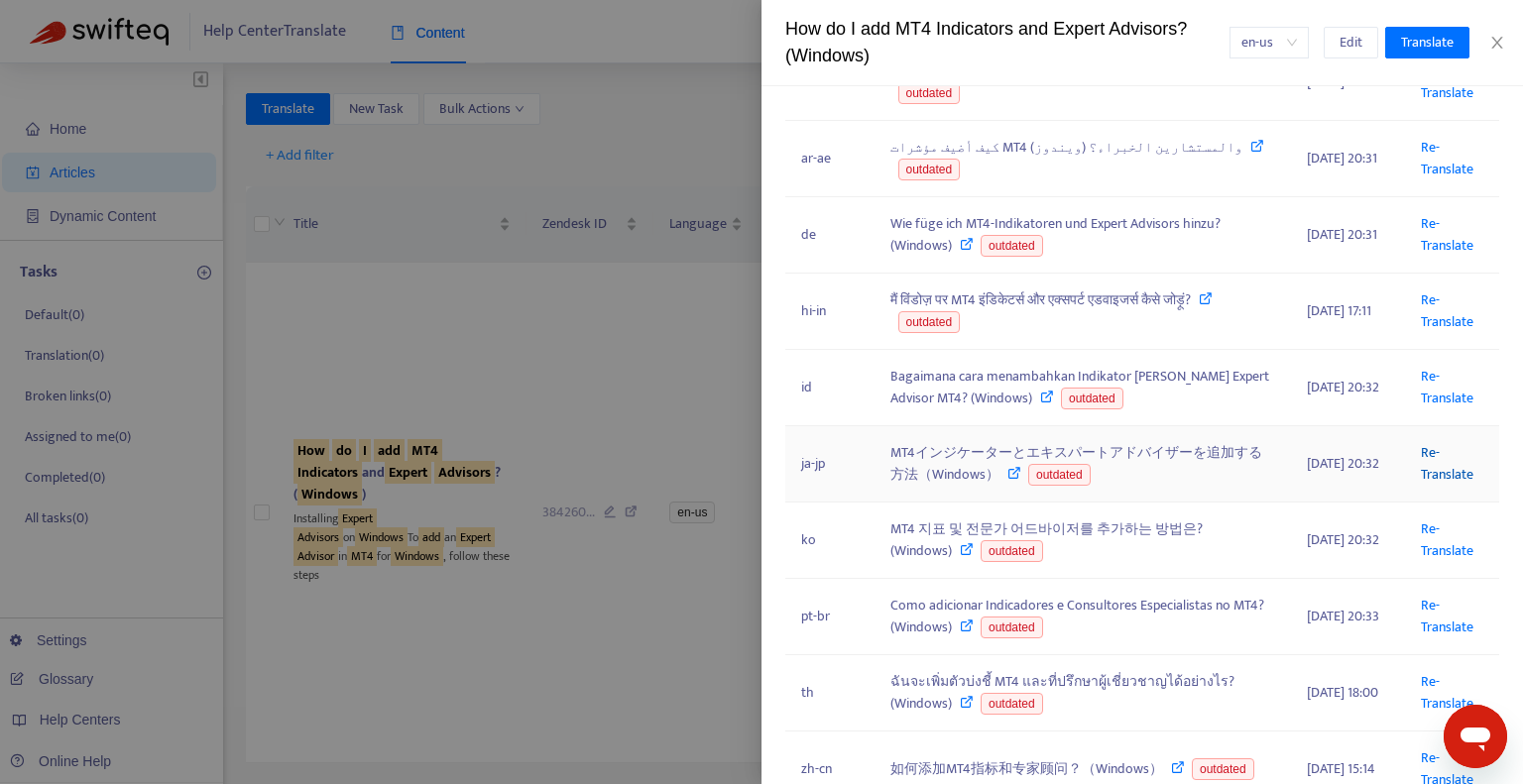 click on "Re-Translate" at bounding box center [1447, 463] 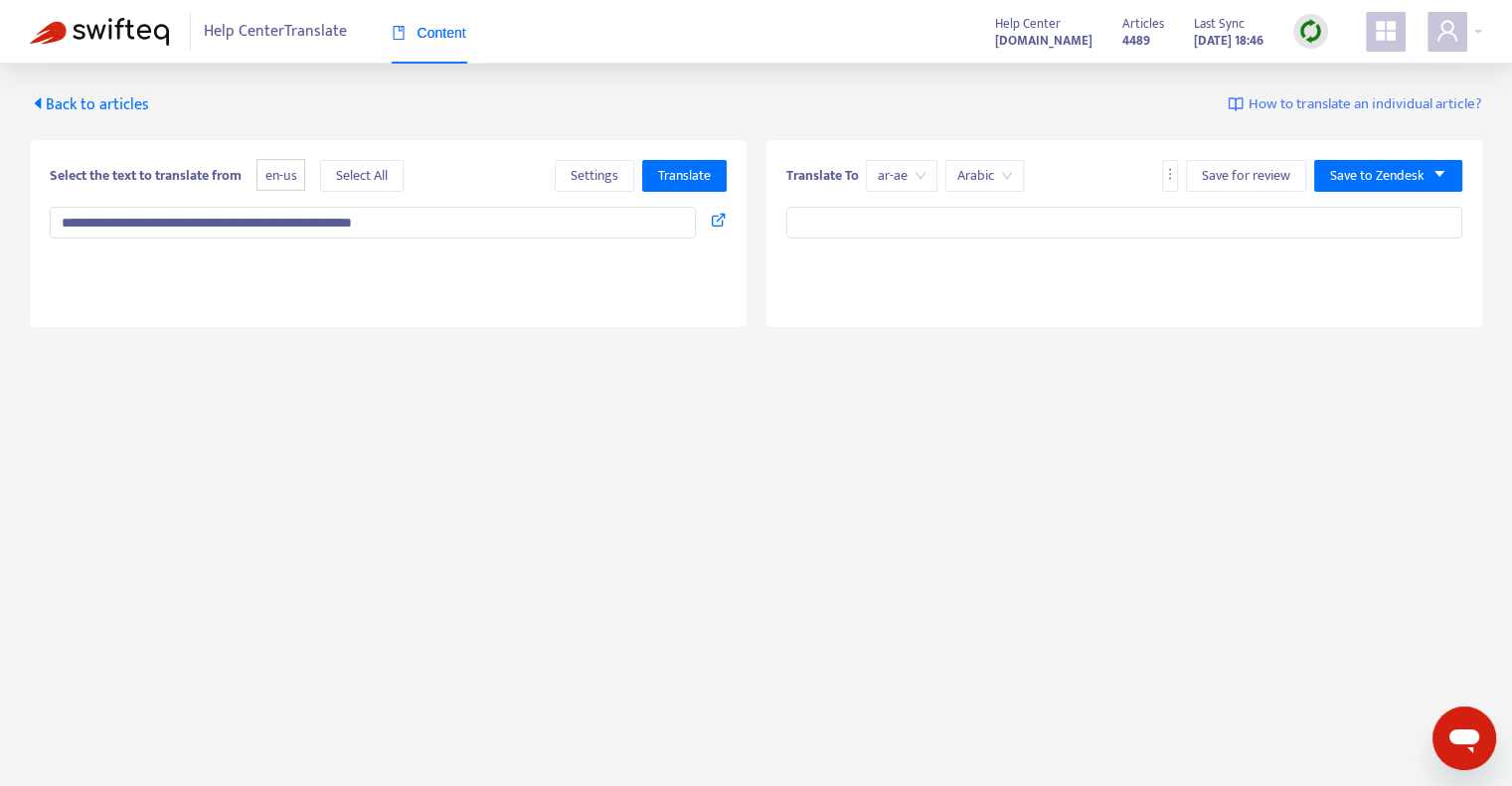 type on "**********" 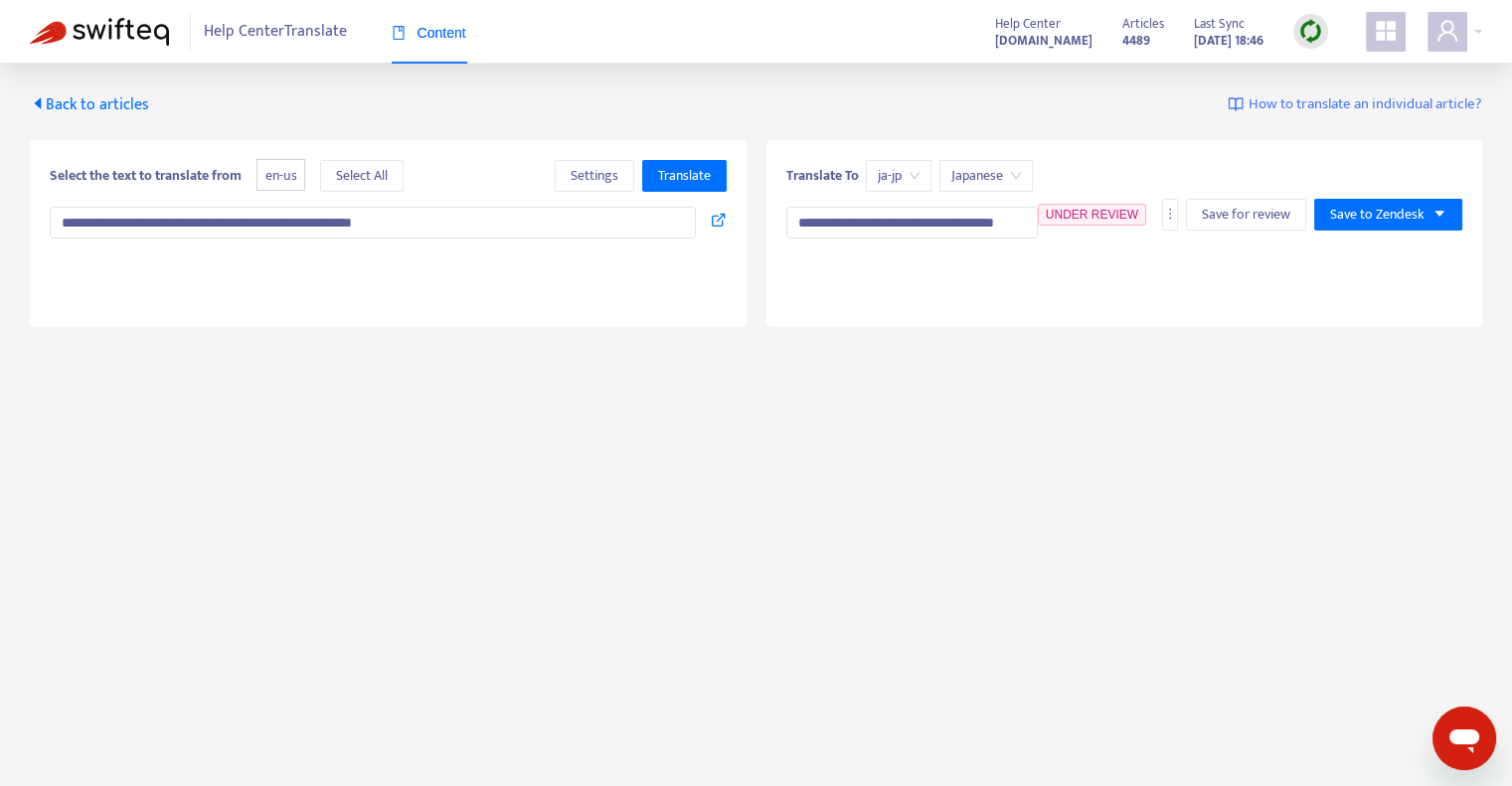 type on "**********" 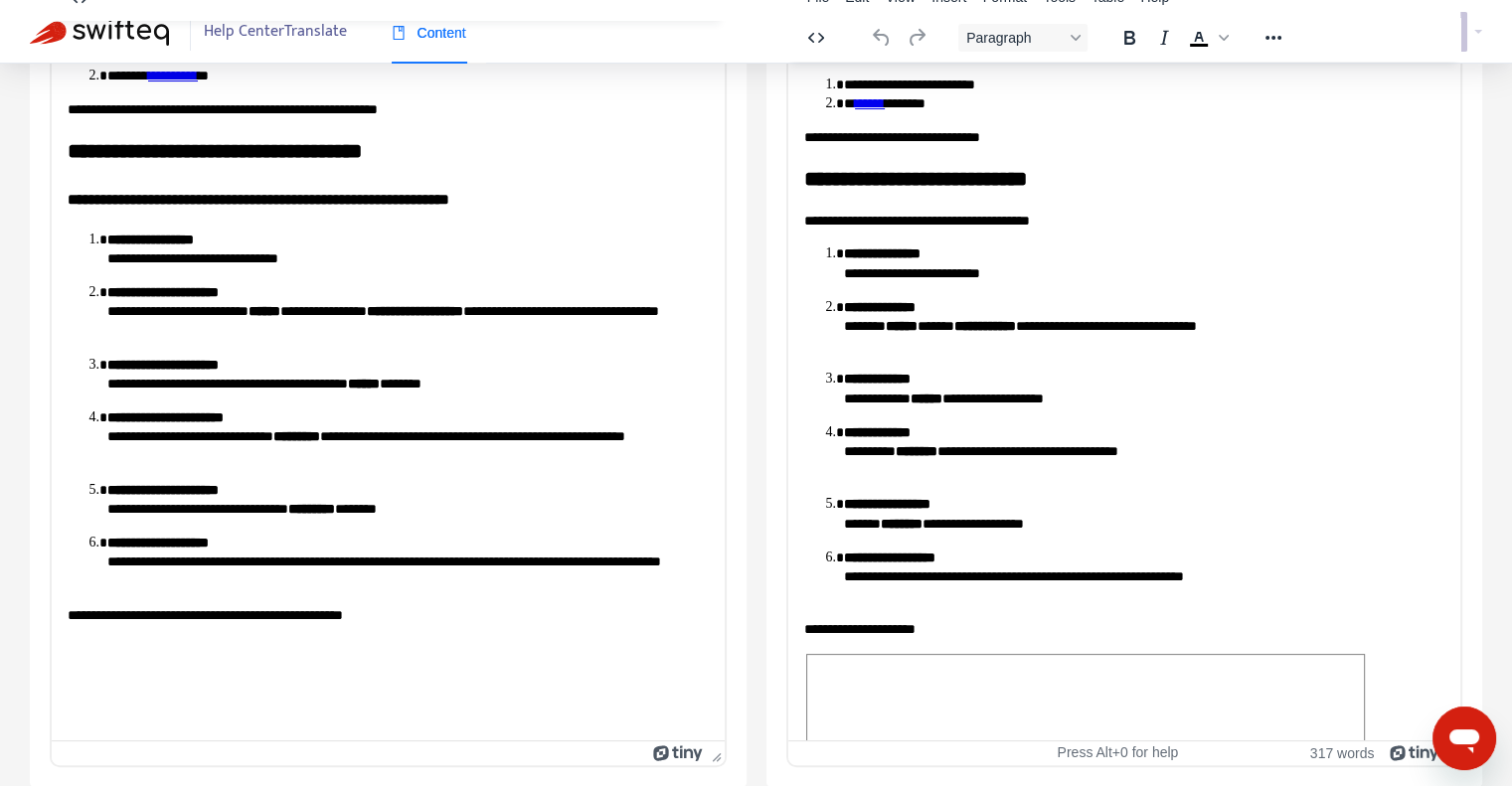 scroll, scrollTop: 114, scrollLeft: 0, axis: vertical 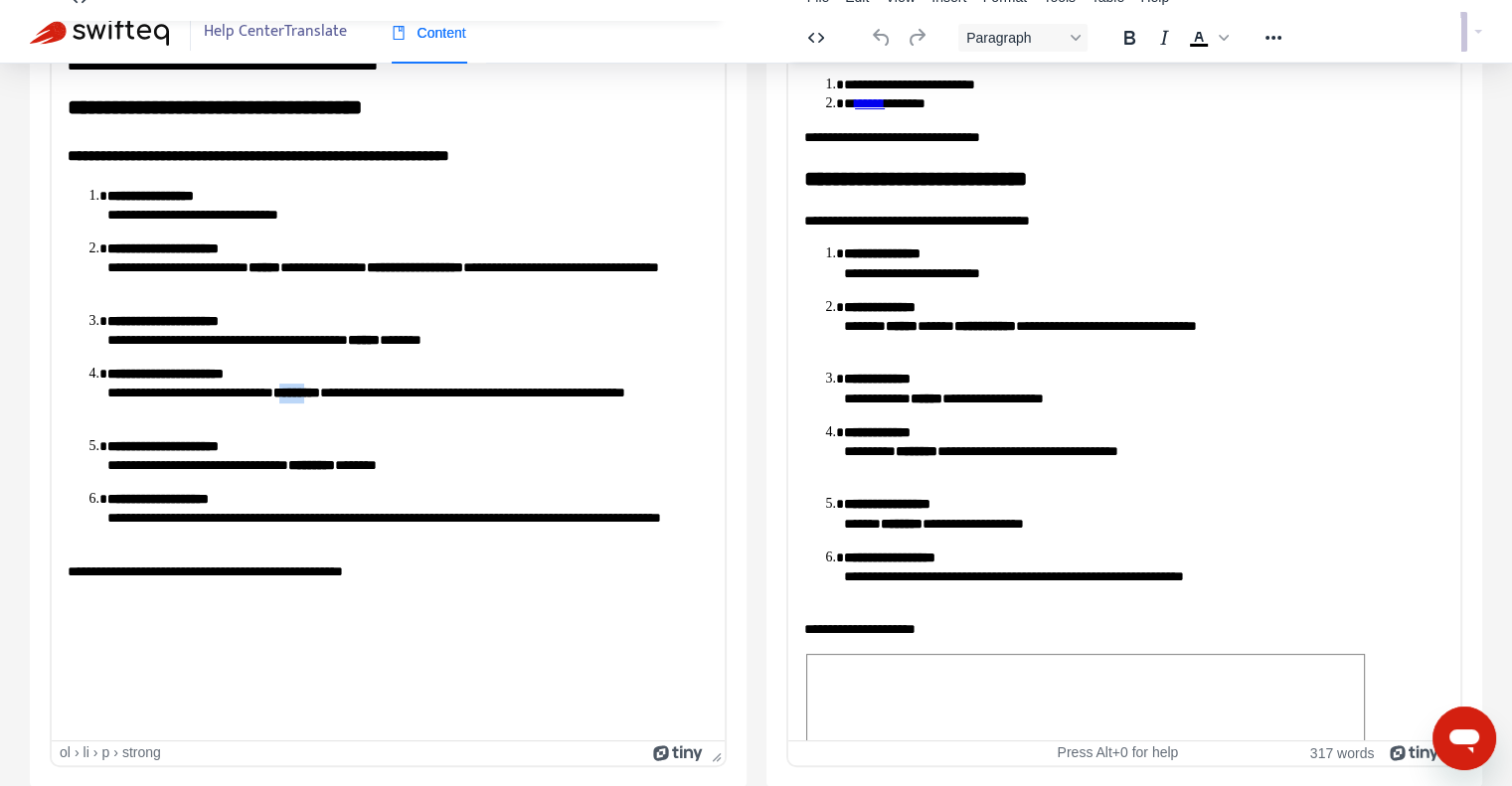 drag, startPoint x: 316, startPoint y: 392, endPoint x: 359, endPoint y: 391, distance: 43.011626 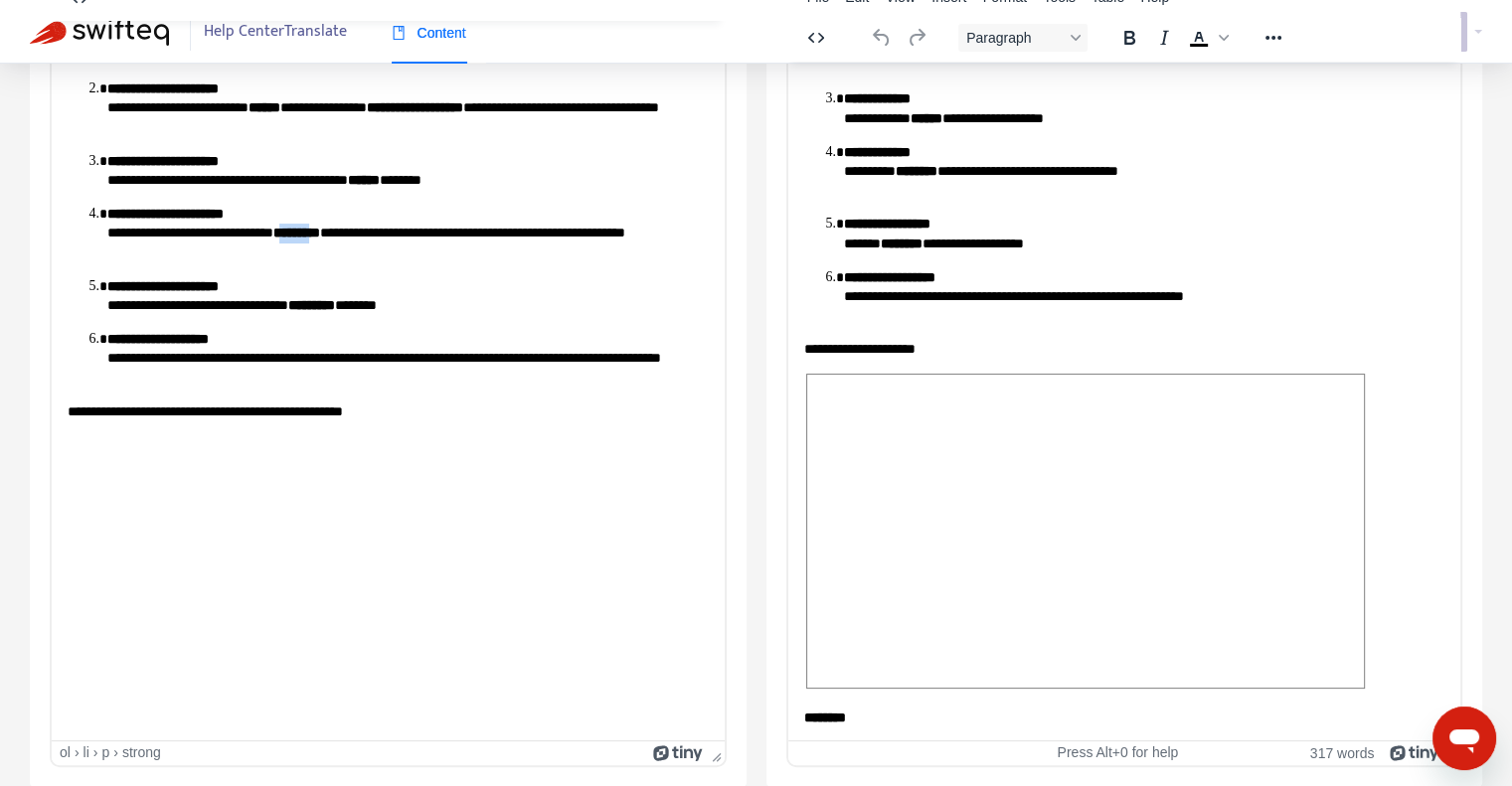 scroll, scrollTop: 388, scrollLeft: 0, axis: vertical 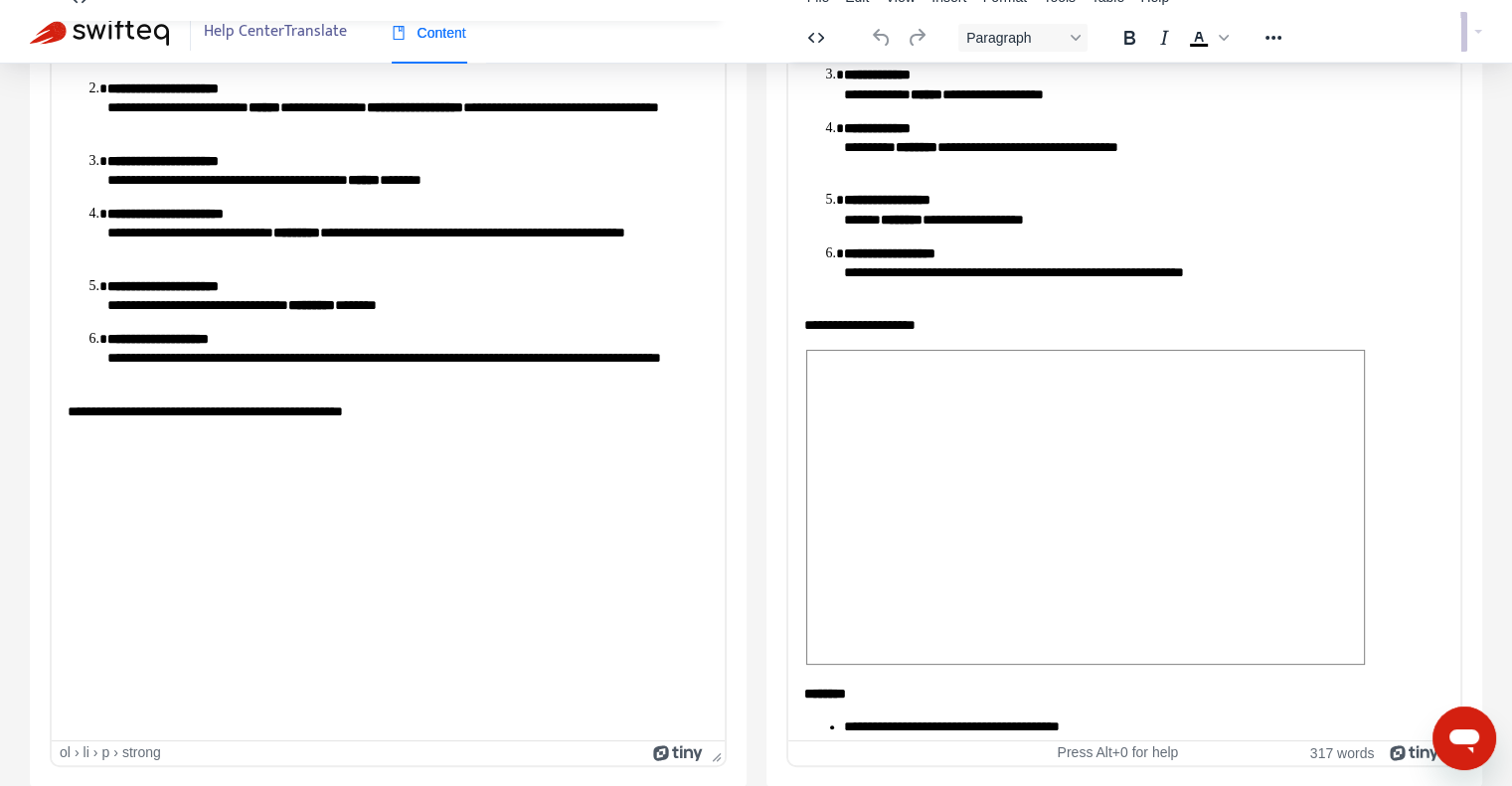 click on "**********" at bounding box center (401, 233) 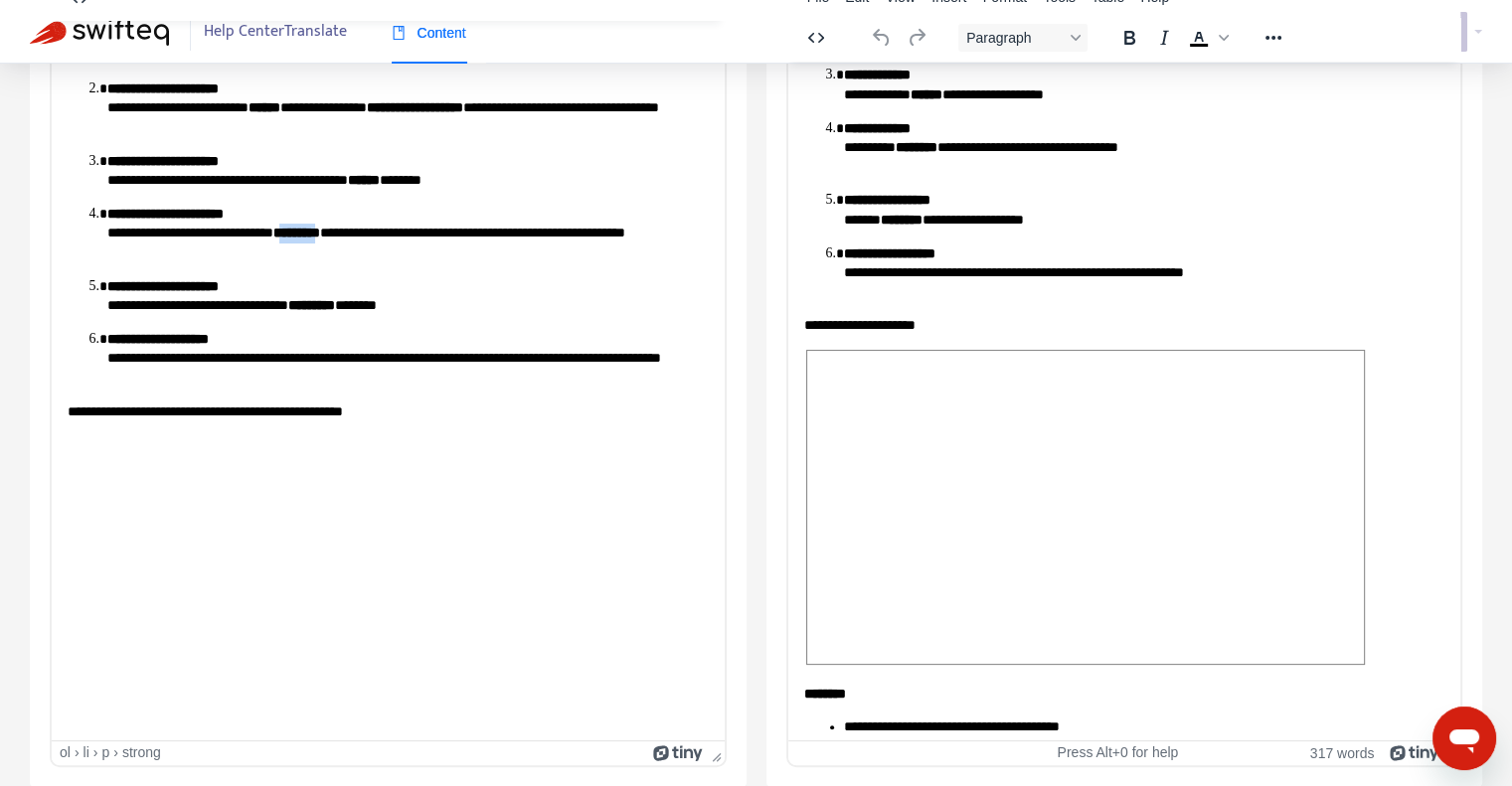 drag, startPoint x: 318, startPoint y: 231, endPoint x: 365, endPoint y: 228, distance: 47.095647 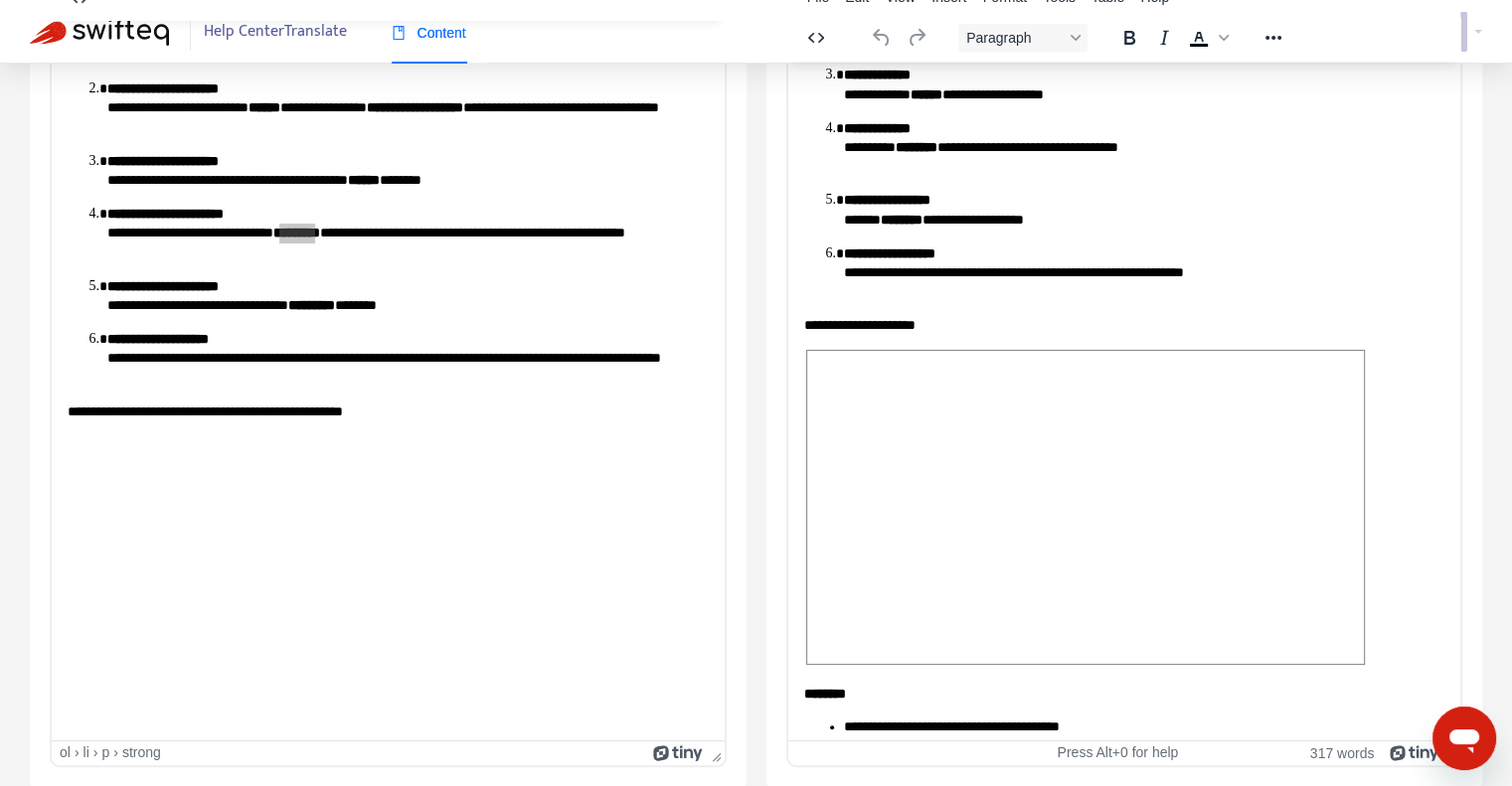 click on "**********" at bounding box center (1136, 147) 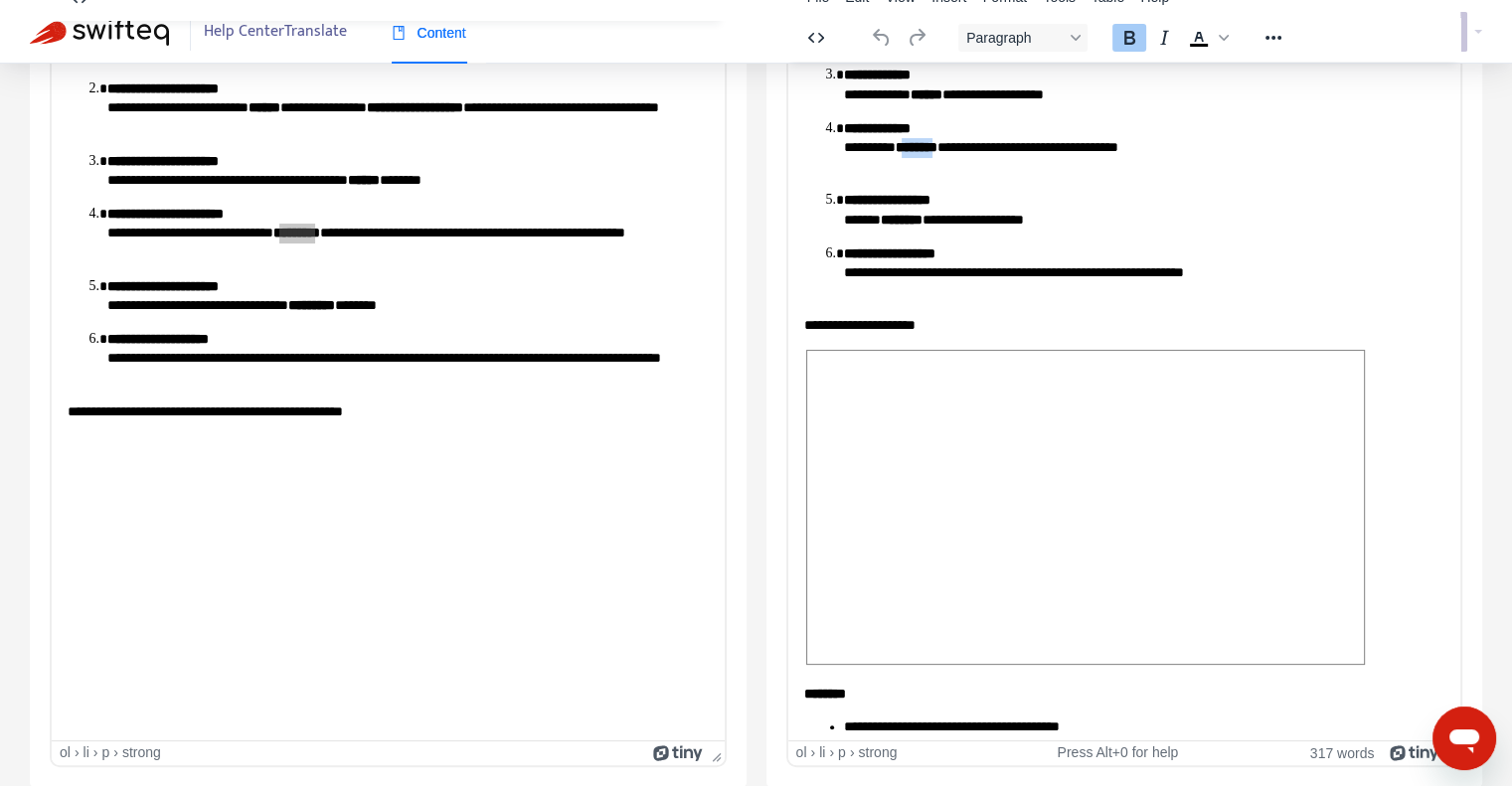 drag, startPoint x: 978, startPoint y: 145, endPoint x: 1057, endPoint y: 142, distance: 79.05694 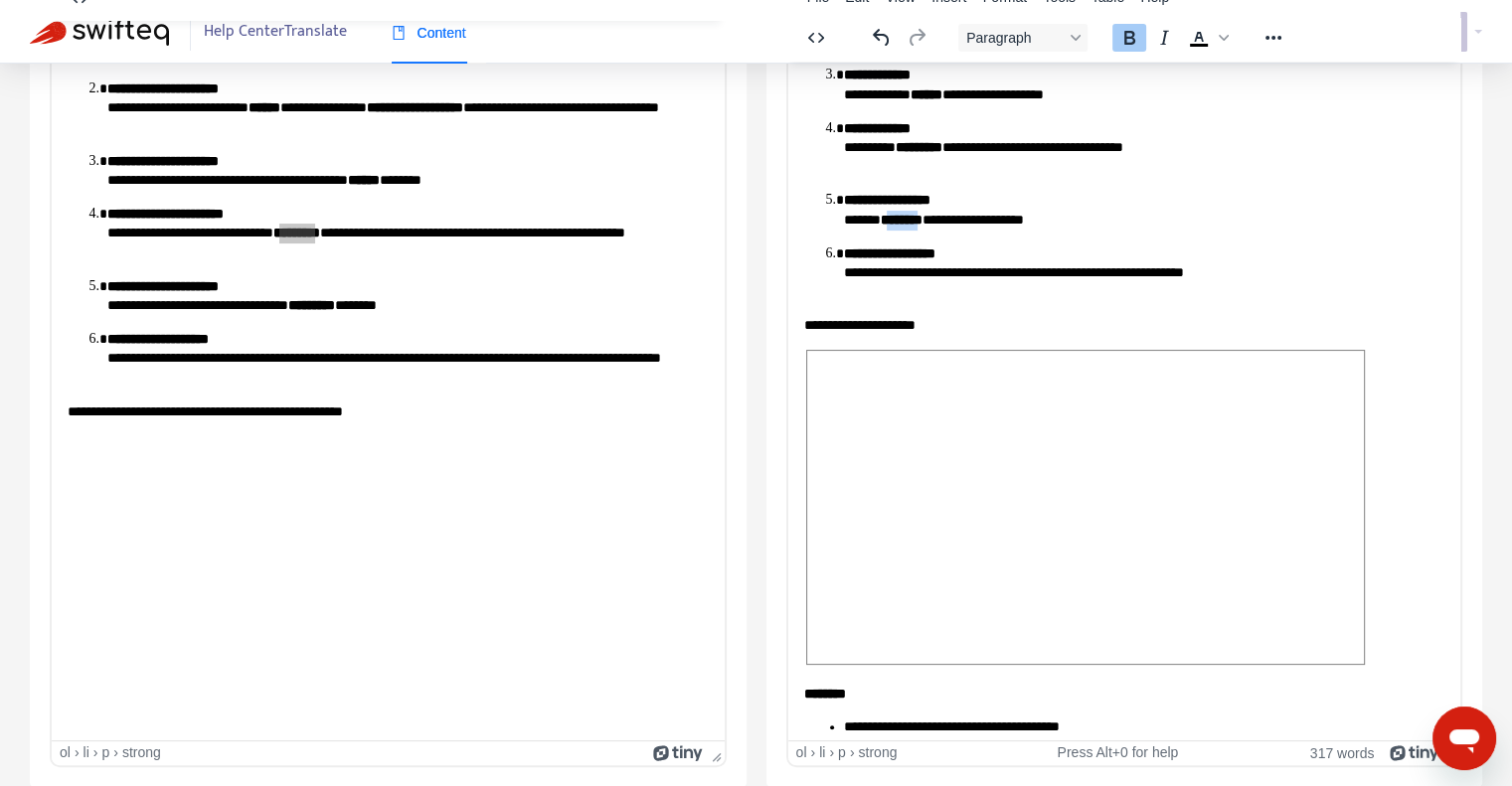 drag, startPoint x: 946, startPoint y: 221, endPoint x: 1026, endPoint y: 221, distance: 80 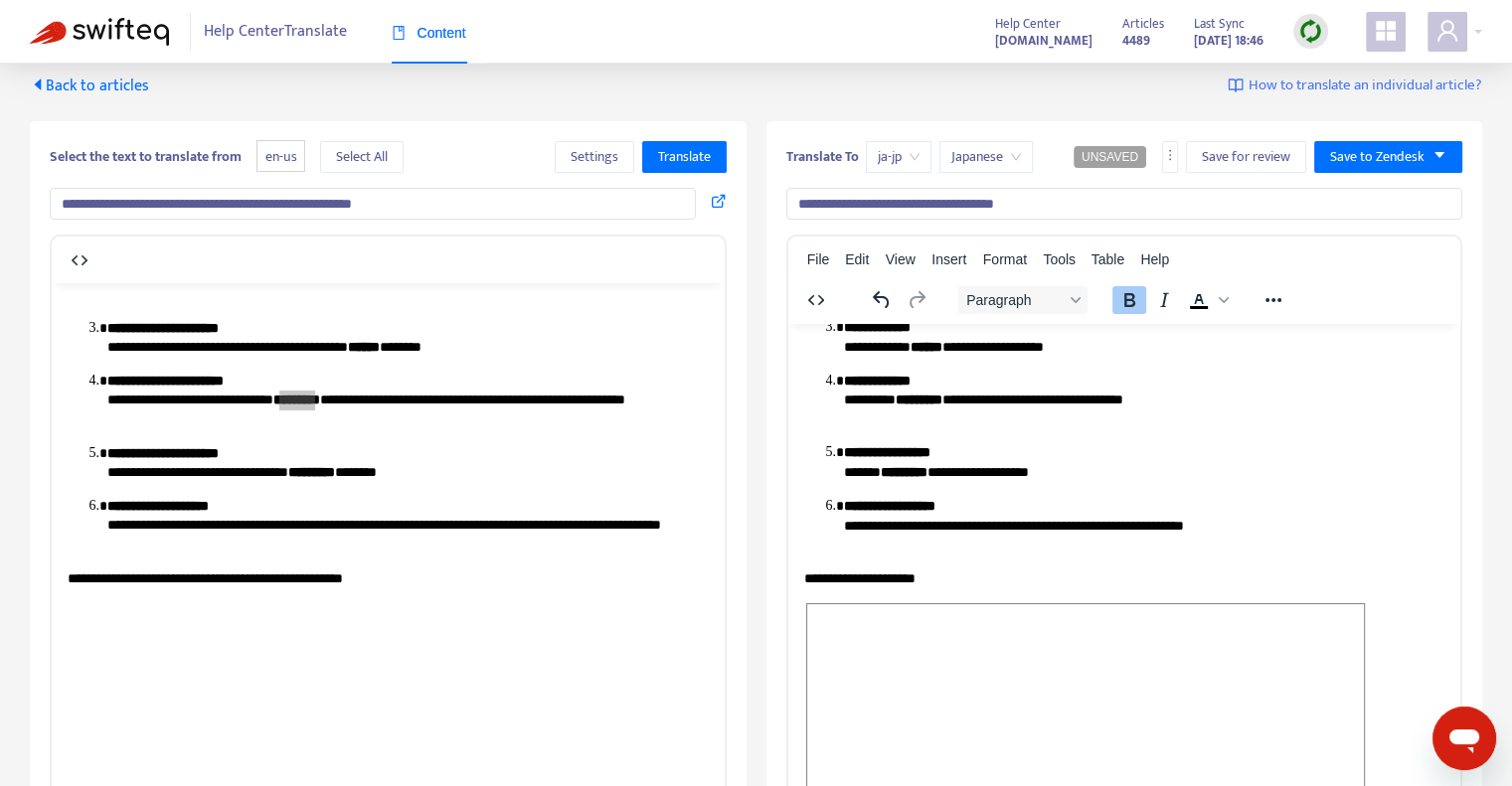 scroll, scrollTop: 0, scrollLeft: 0, axis: both 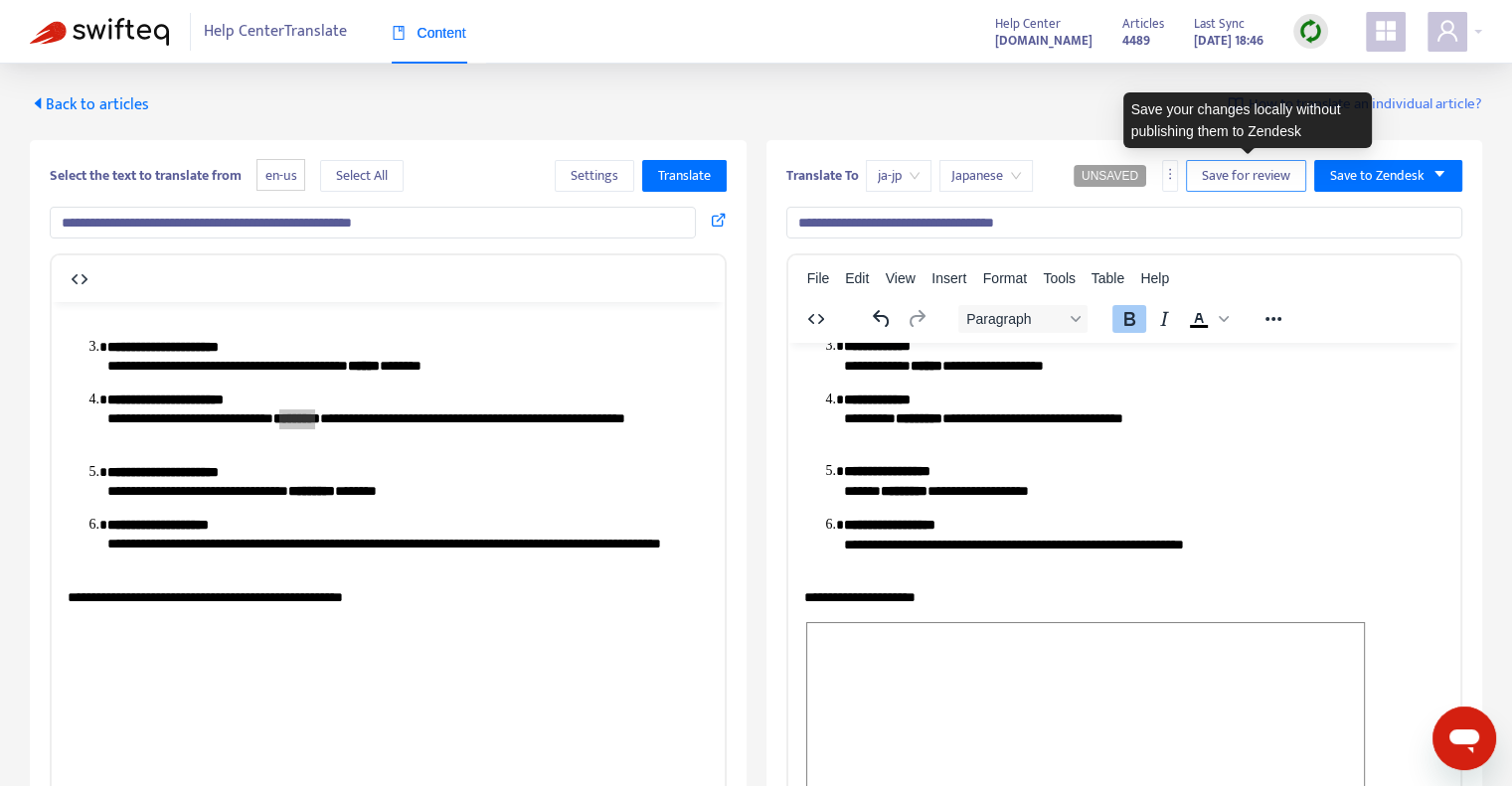 click on "Save for review" at bounding box center (1246, 176) 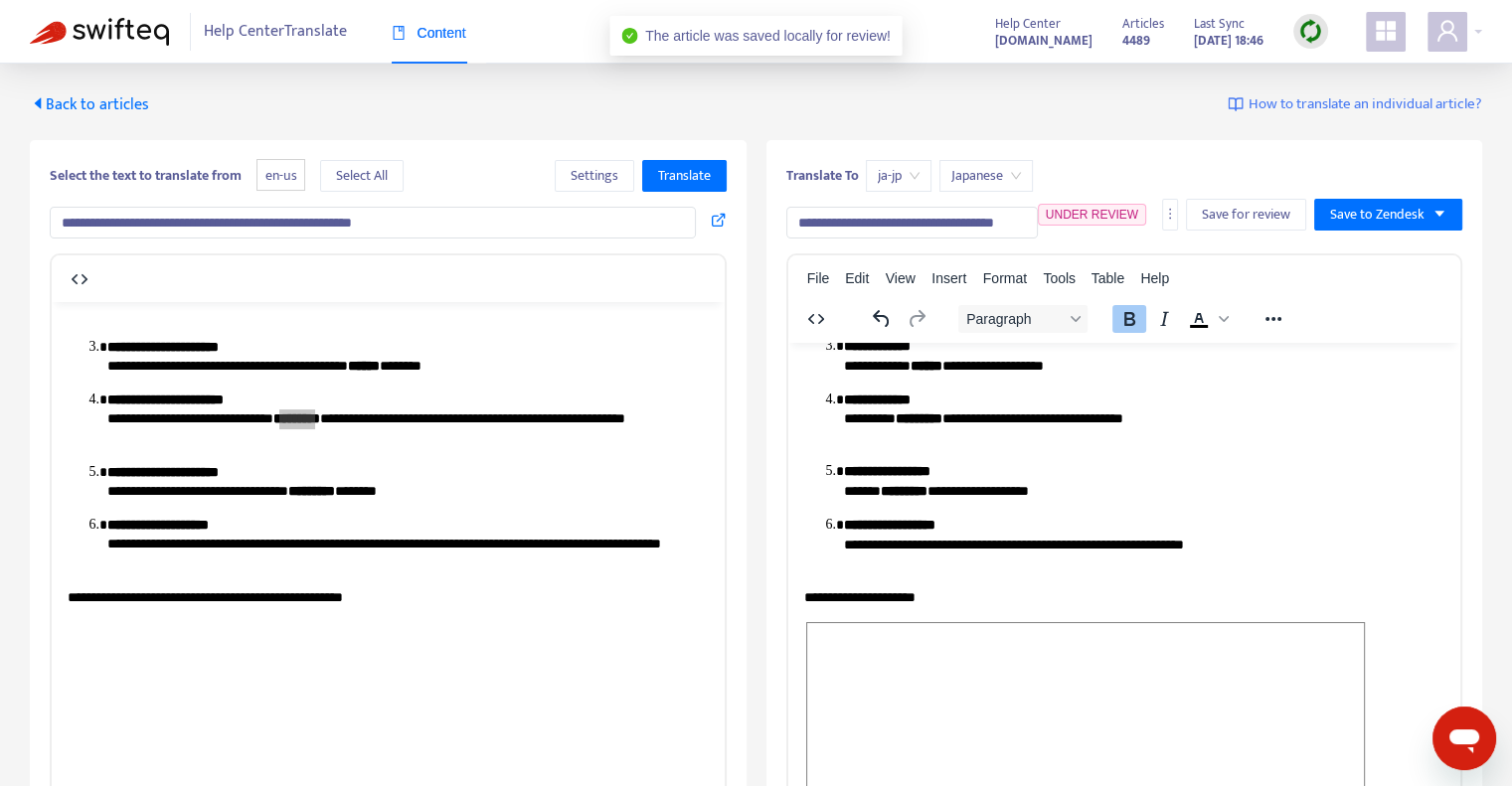 click at bounding box center [99, 32] 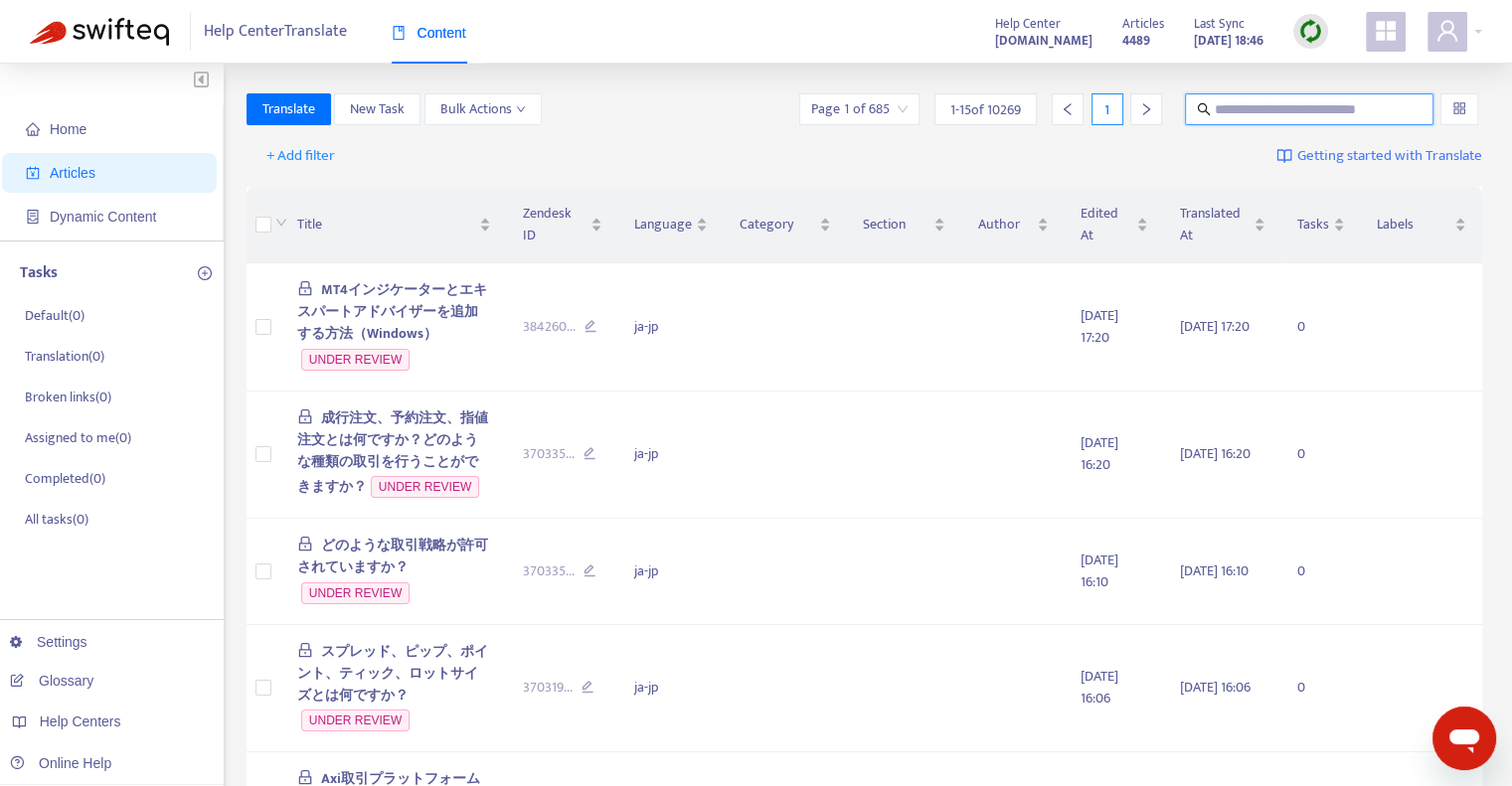 click at bounding box center (1310, 109) 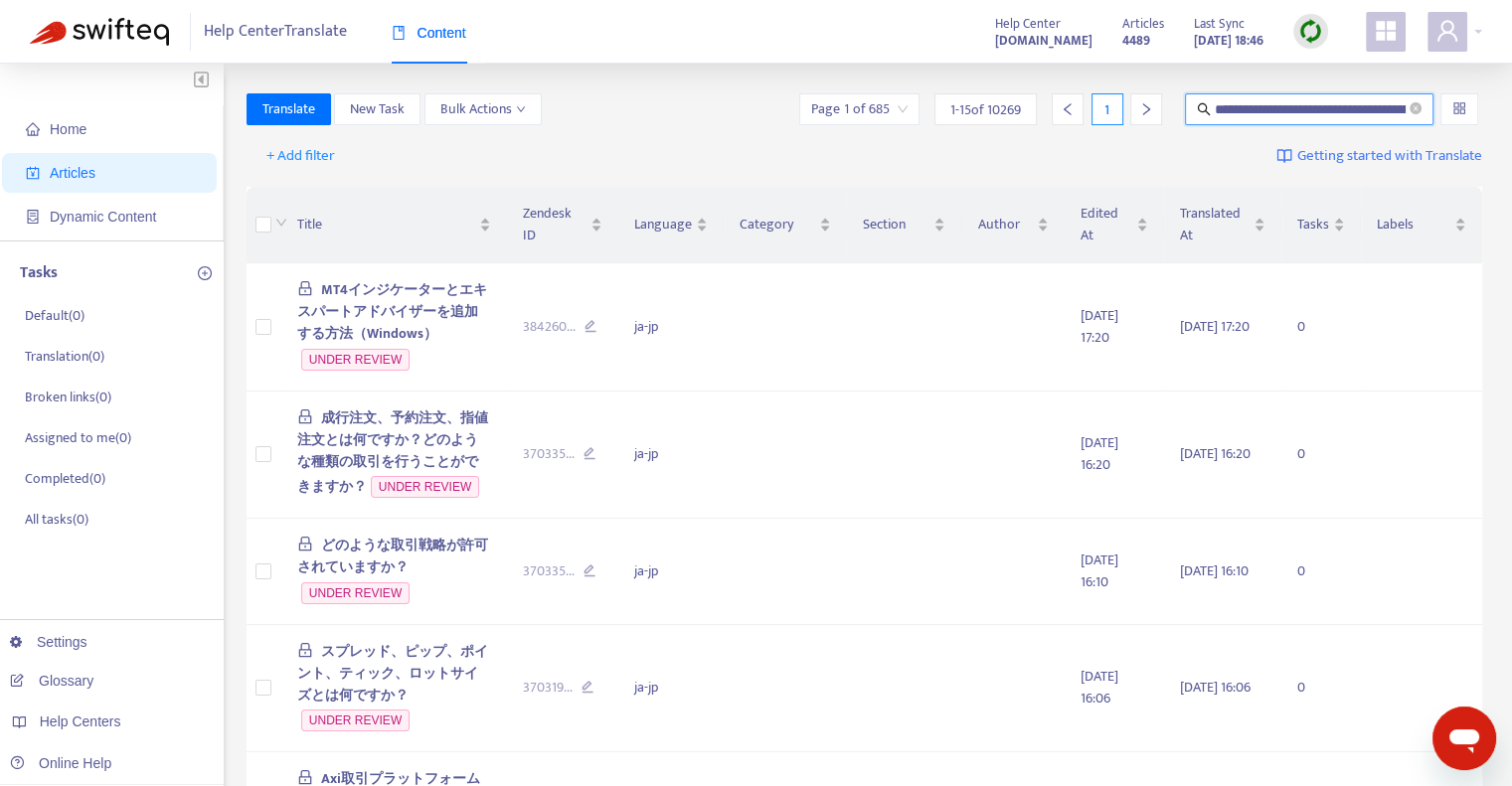 scroll, scrollTop: 0, scrollLeft: 175, axis: horizontal 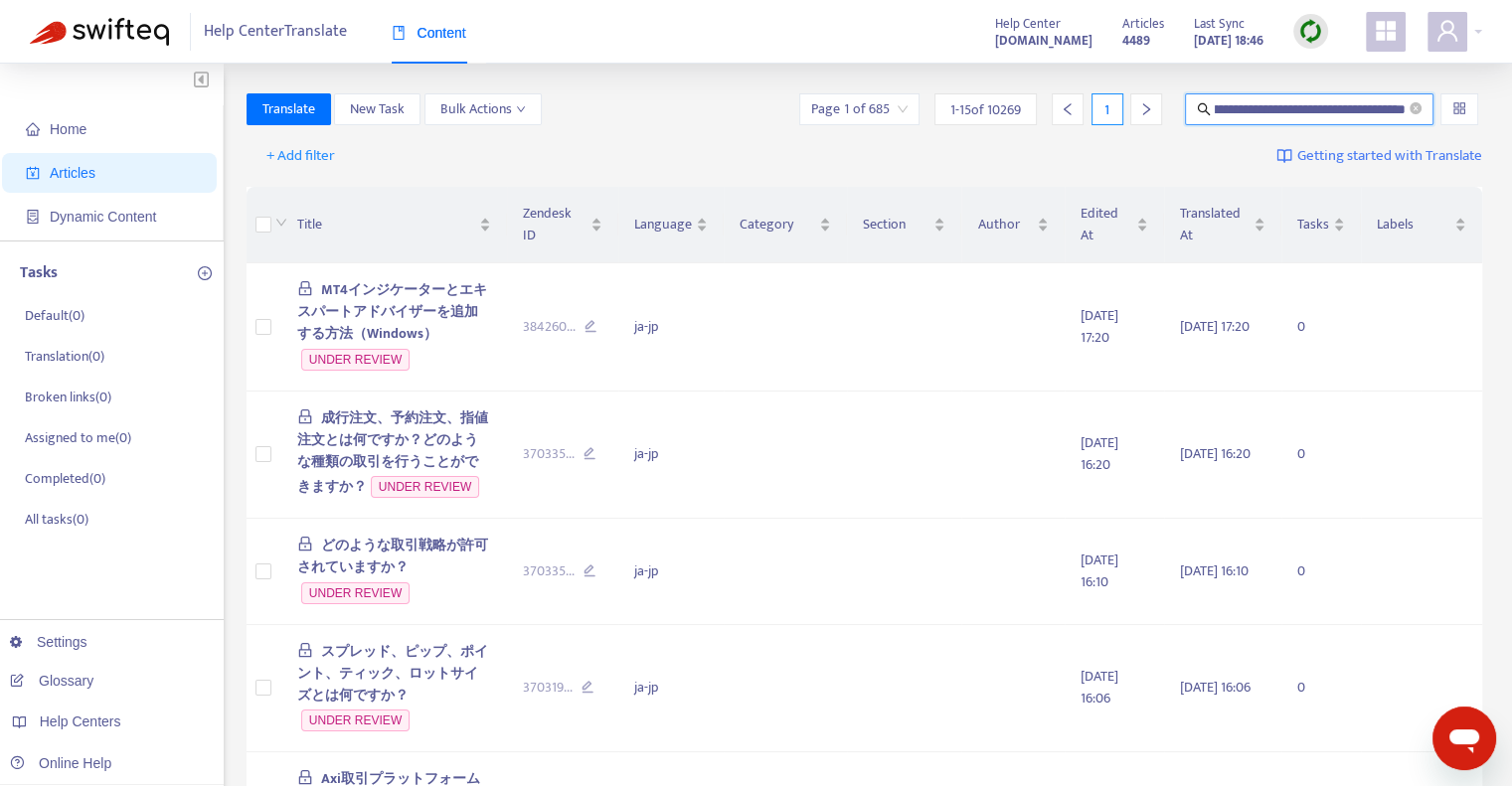type on "**********" 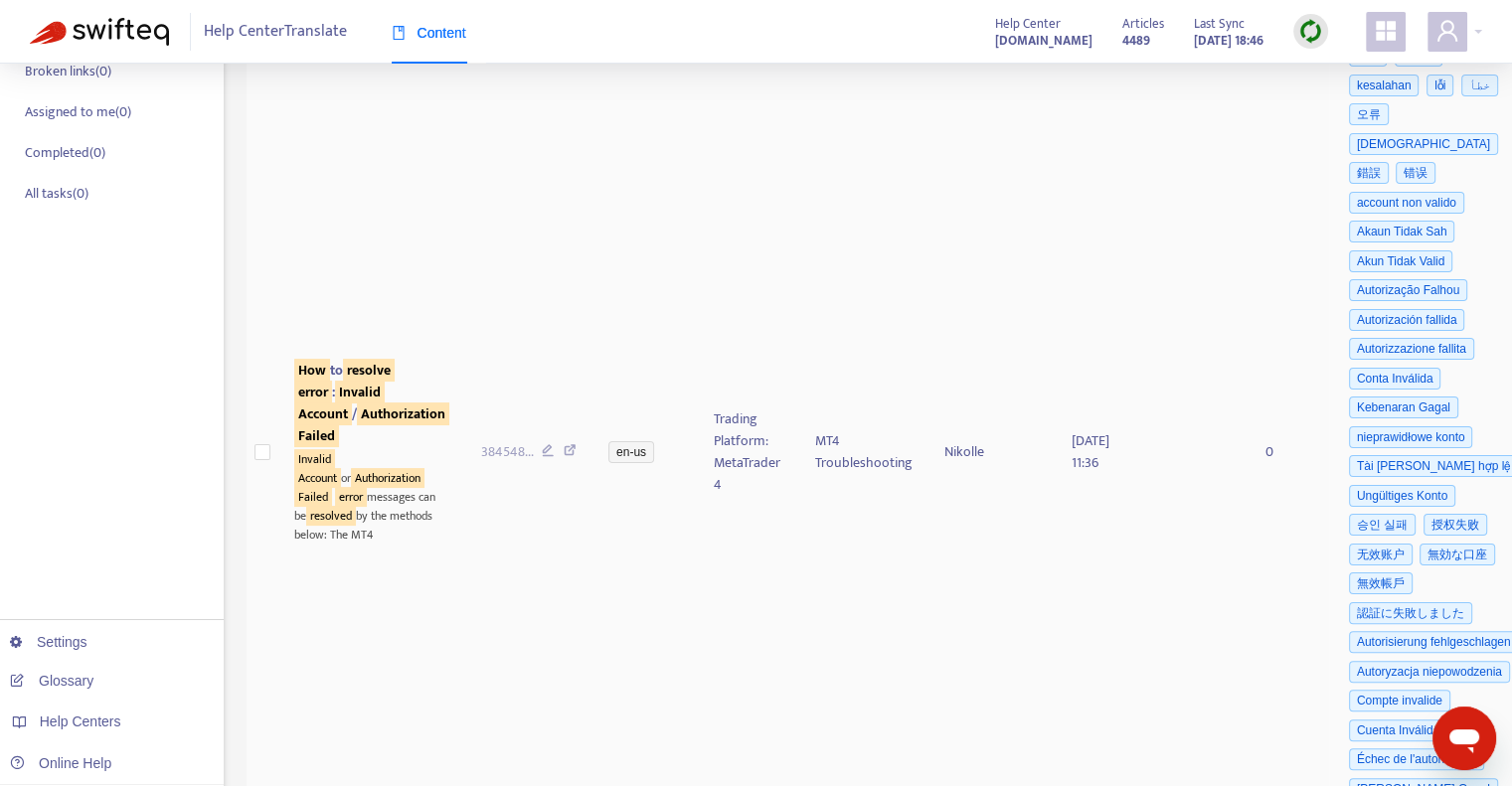 scroll, scrollTop: 329, scrollLeft: 0, axis: vertical 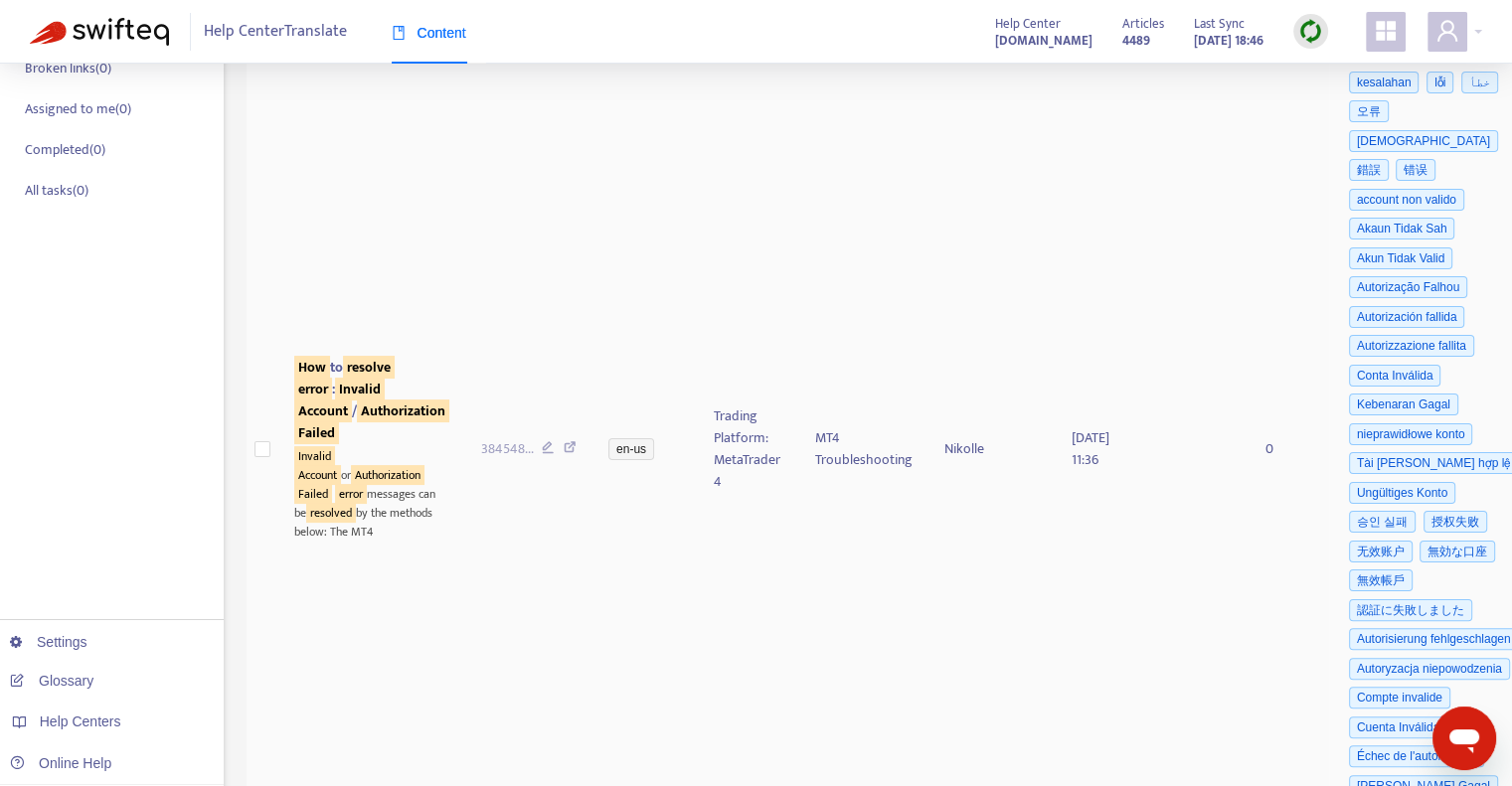click on "How  to  resolve   error :  Invalid   Account  /  Authorization   Failed" at bounding box center [372, 400] 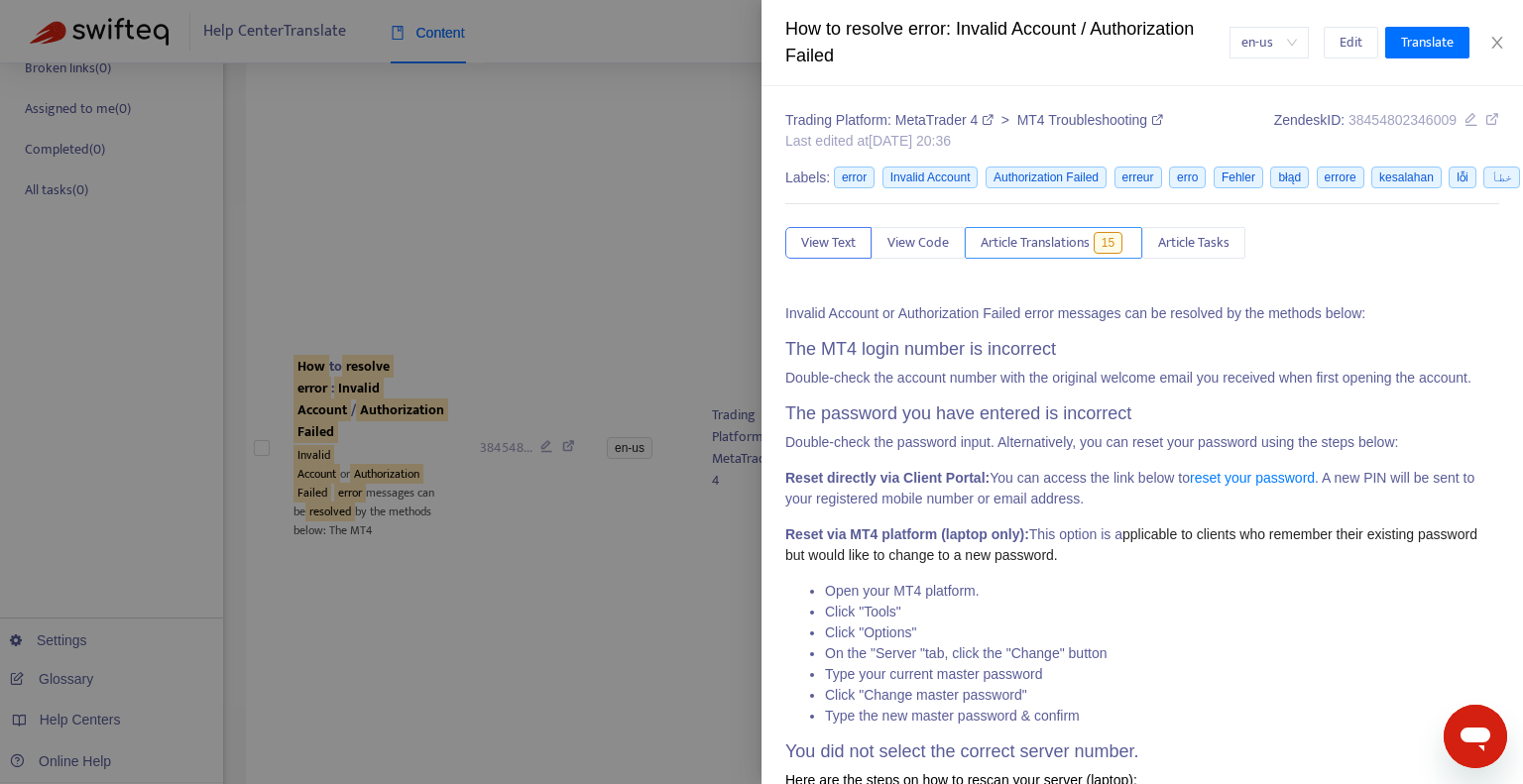 click on "Article Translations" at bounding box center (1035, 243) 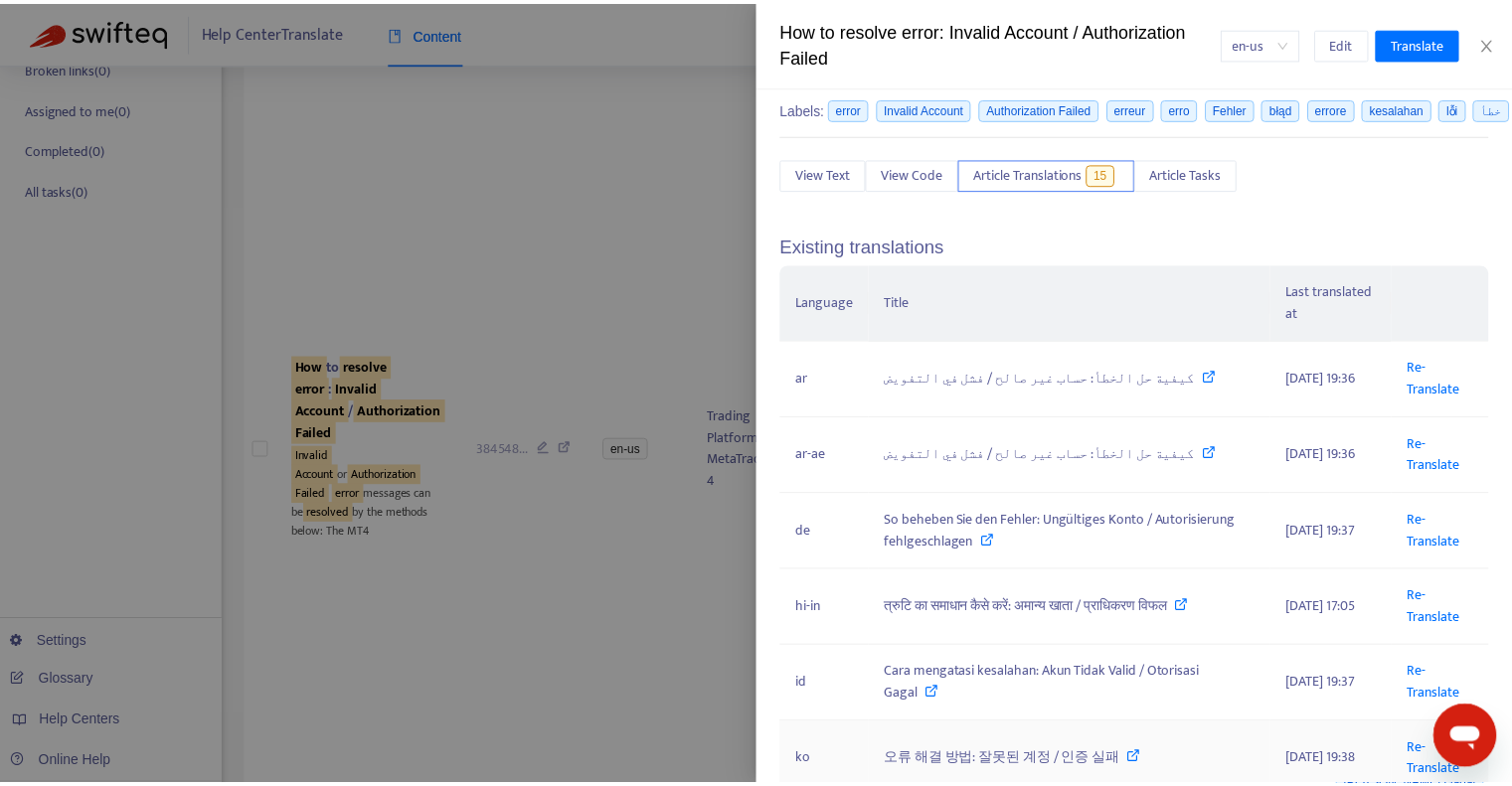 scroll, scrollTop: 67, scrollLeft: 0, axis: vertical 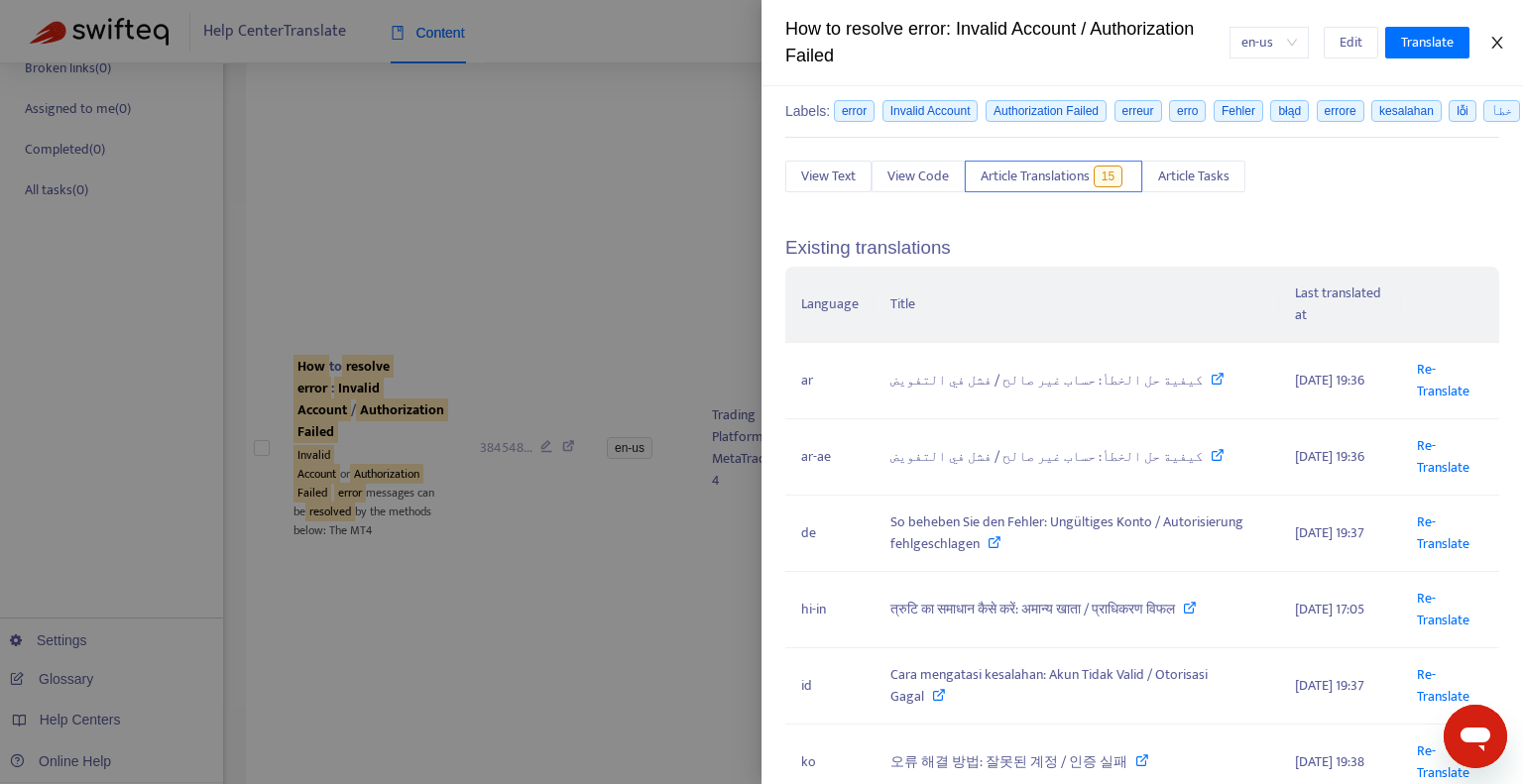 click 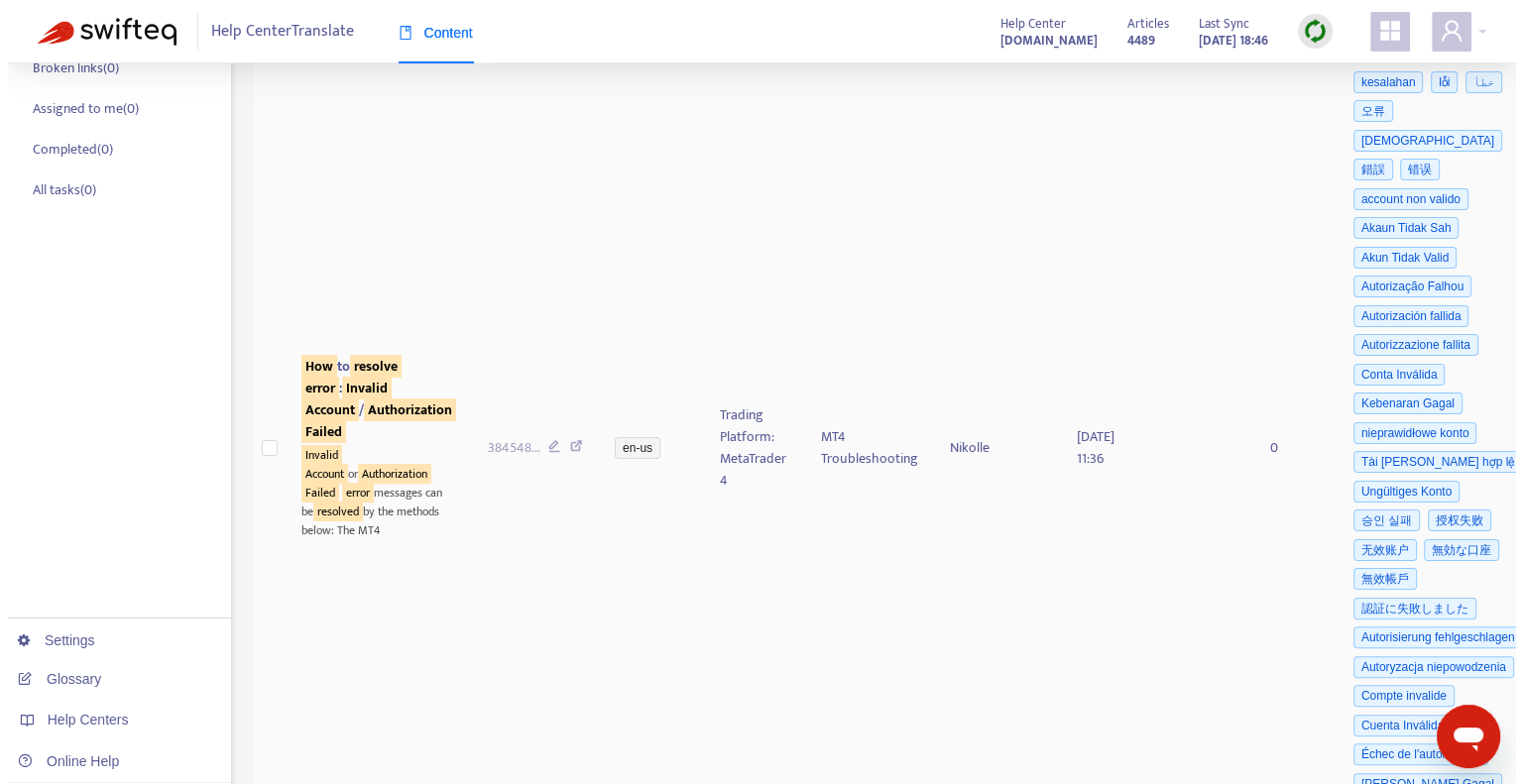scroll, scrollTop: 202, scrollLeft: 0, axis: vertical 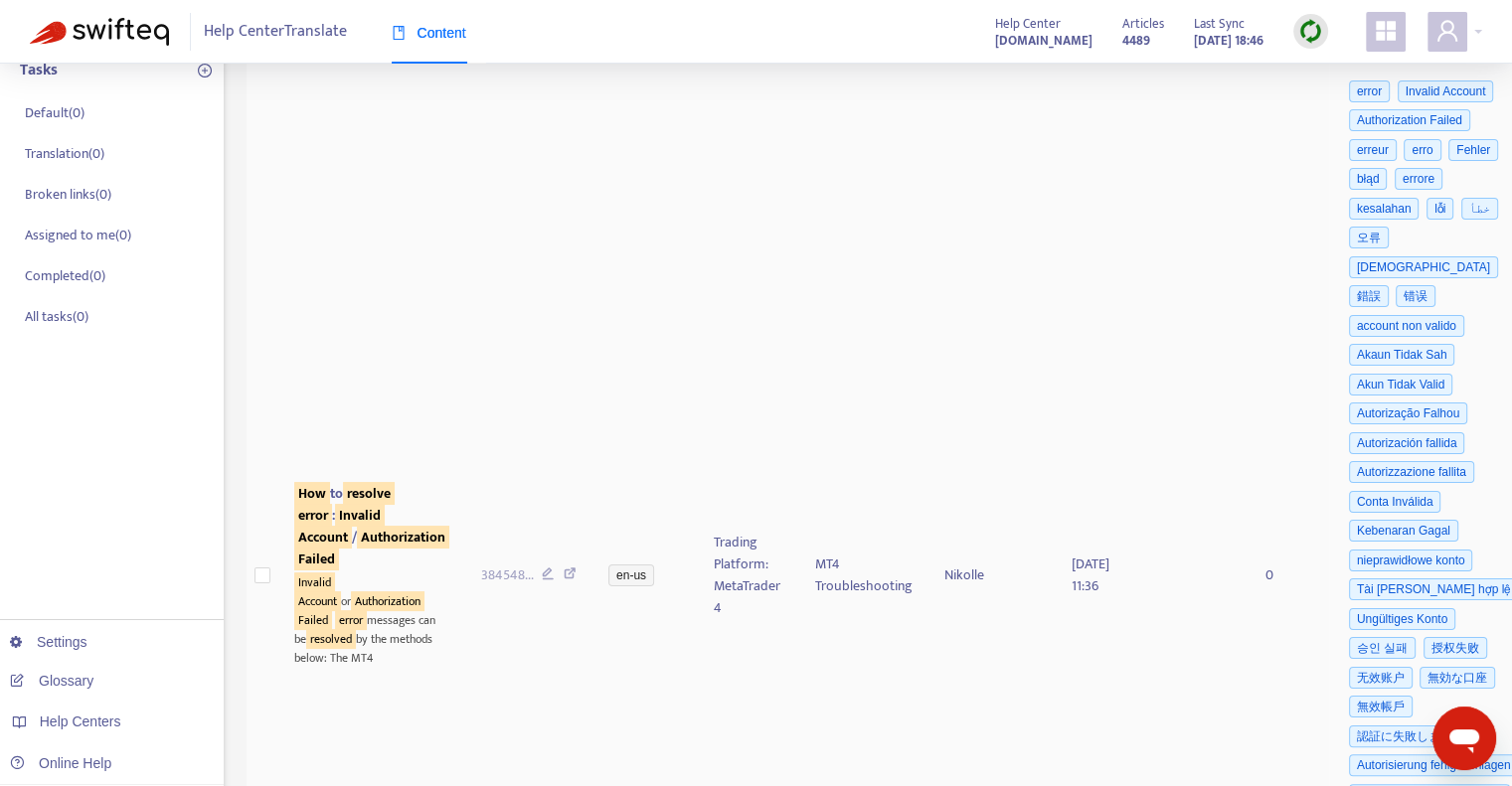 click on "How  to  resolve   error :  Invalid   Account  /  Authorization   Failed" at bounding box center (372, 527) 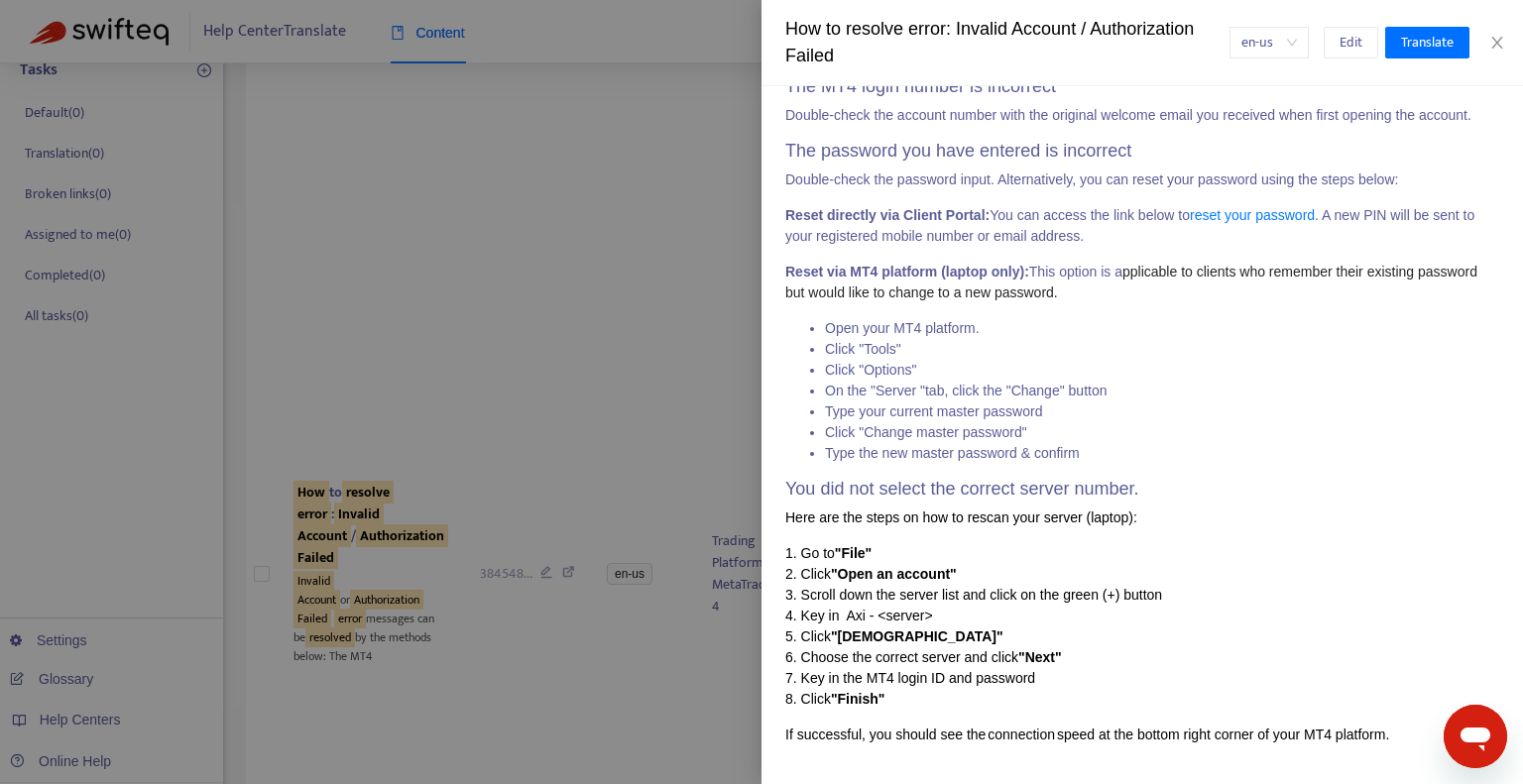 scroll, scrollTop: 38, scrollLeft: 0, axis: vertical 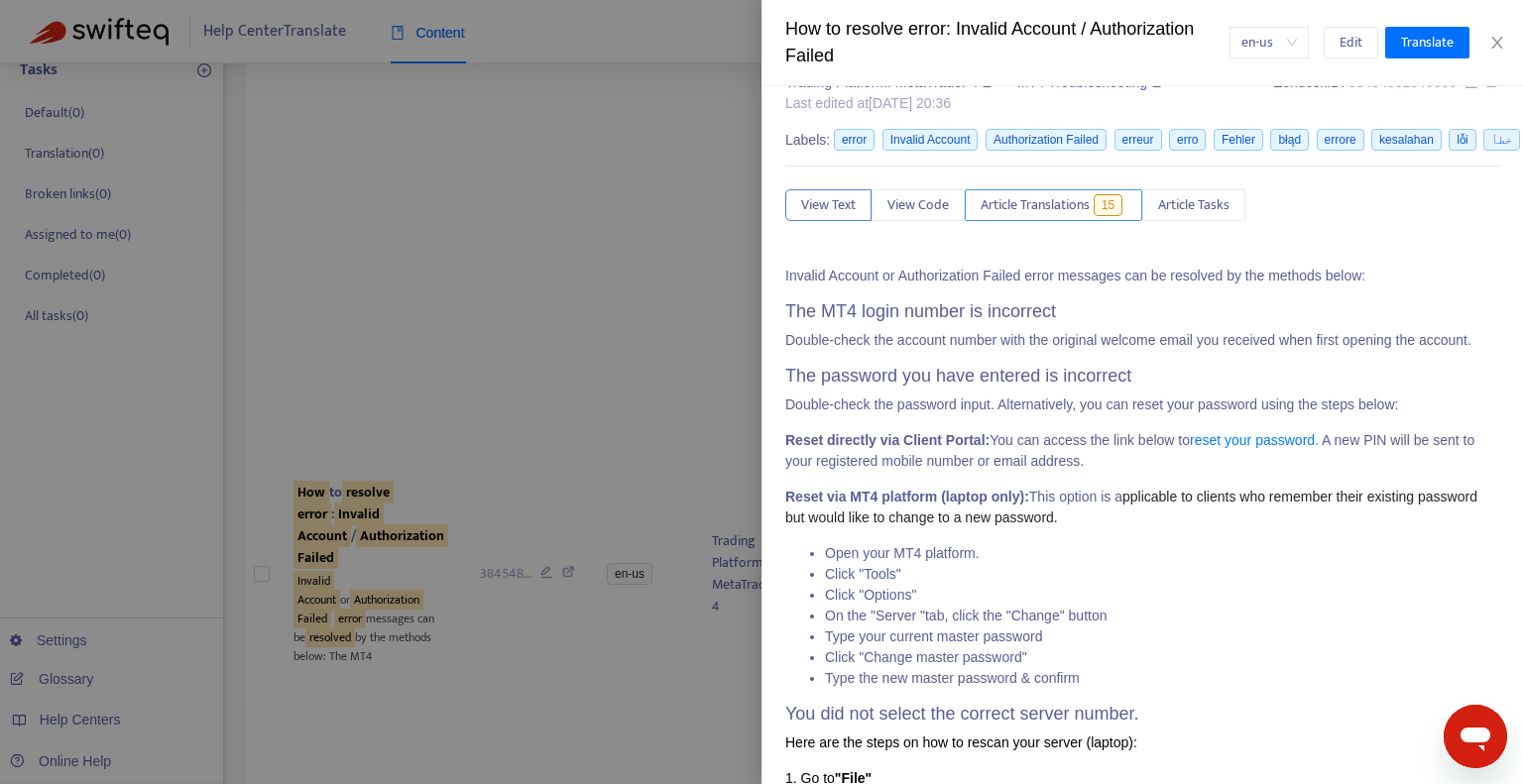 click on "Article Translations" at bounding box center (1035, 205) 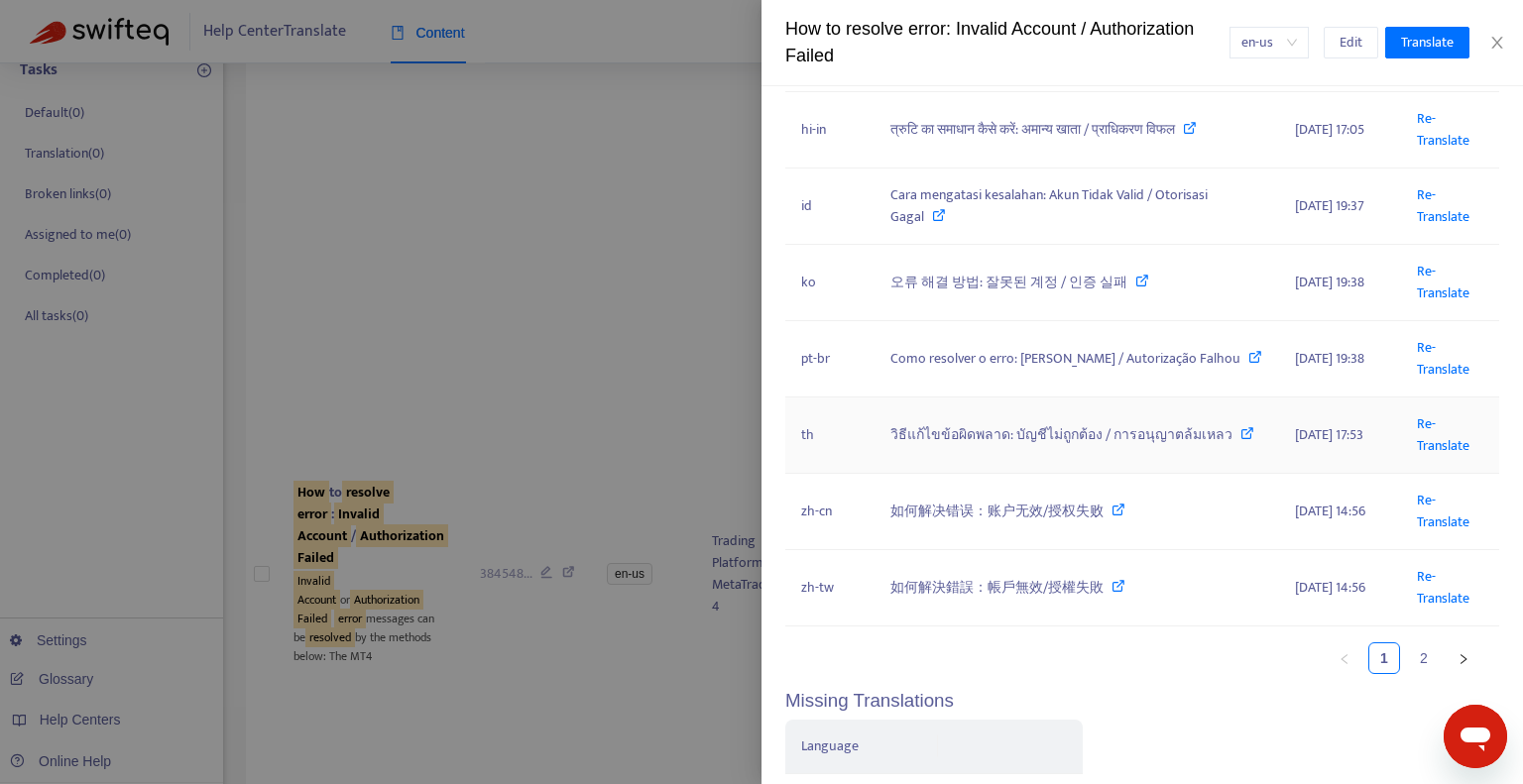 scroll, scrollTop: 689, scrollLeft: 0, axis: vertical 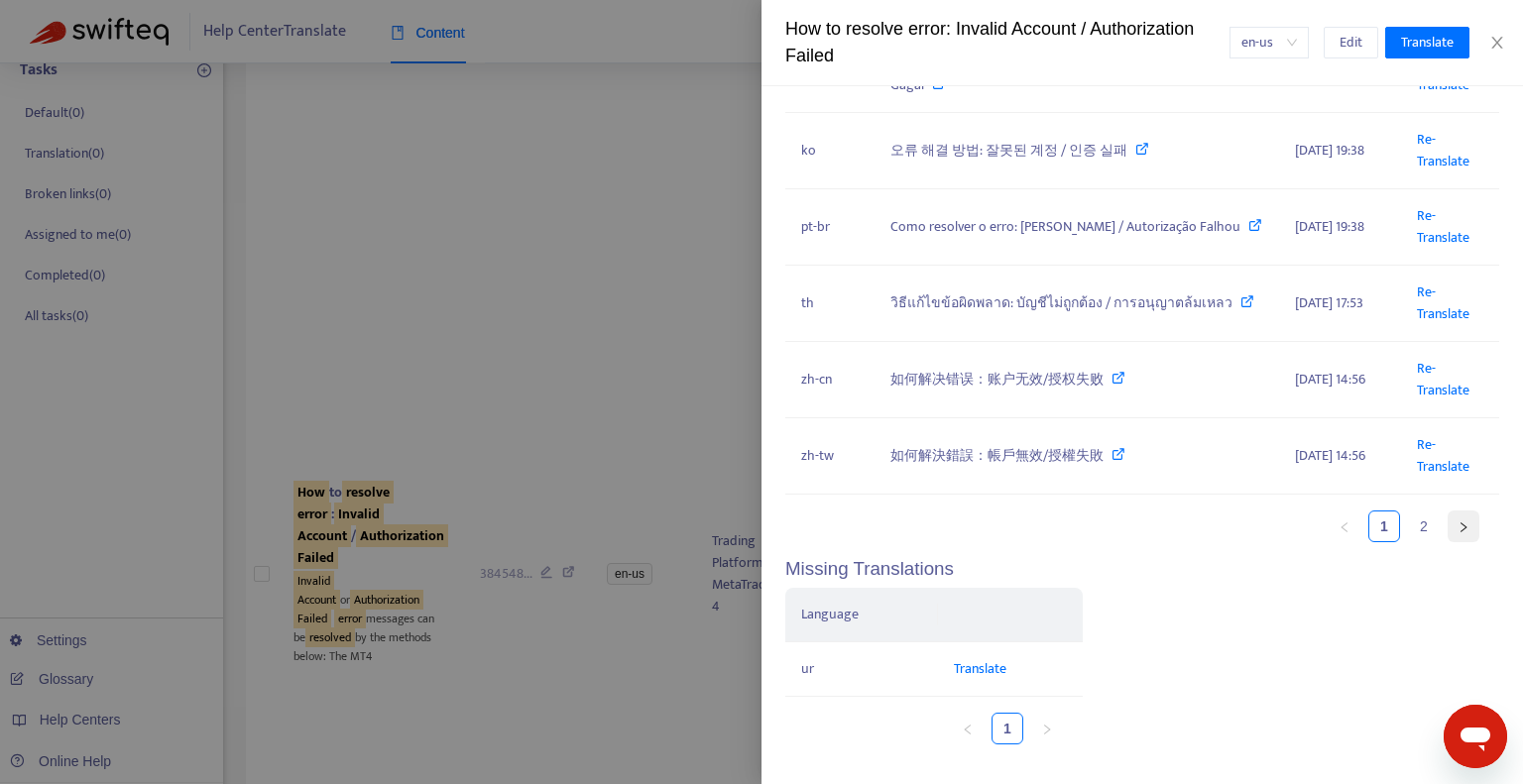 click 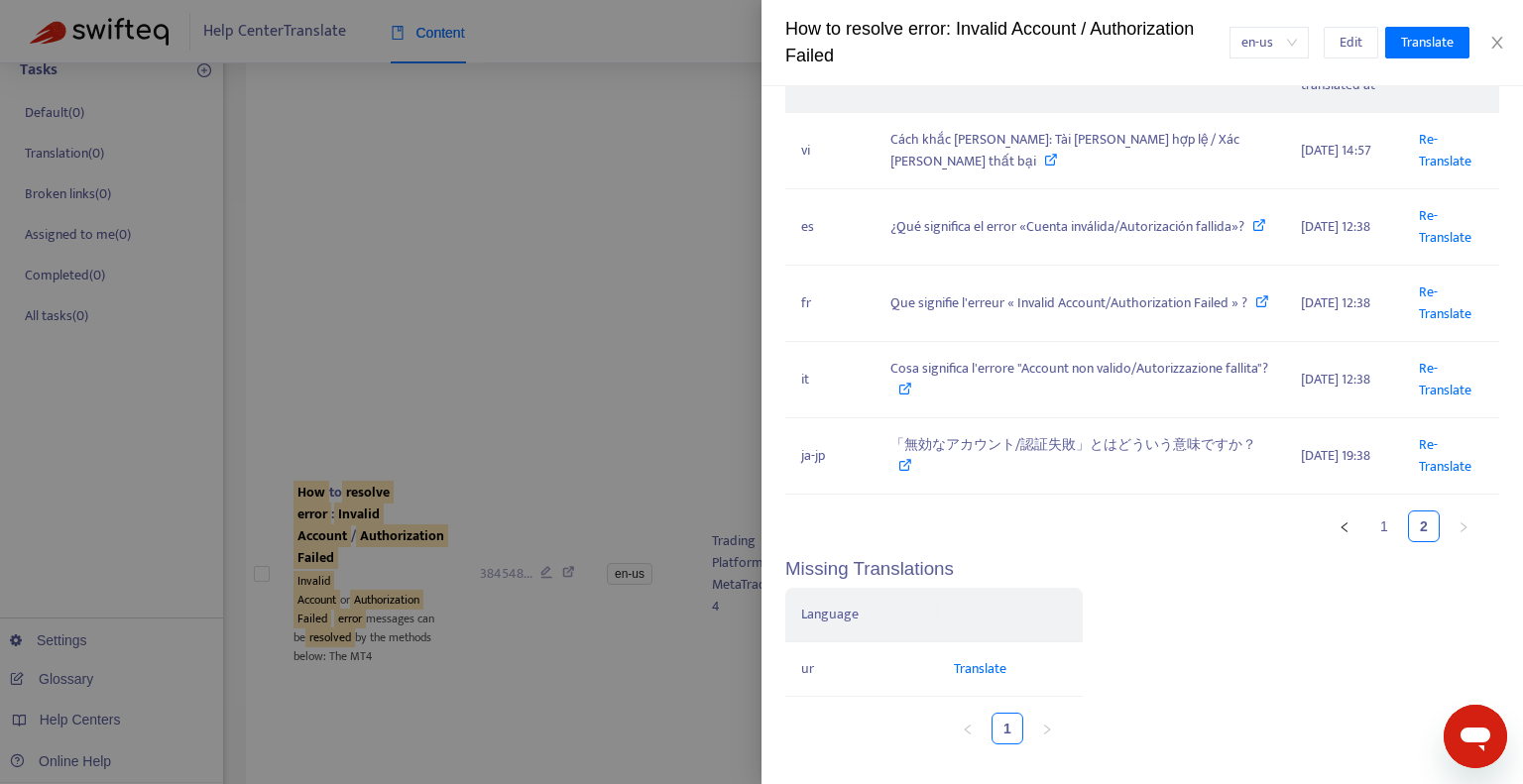 scroll, scrollTop: 308, scrollLeft: 0, axis: vertical 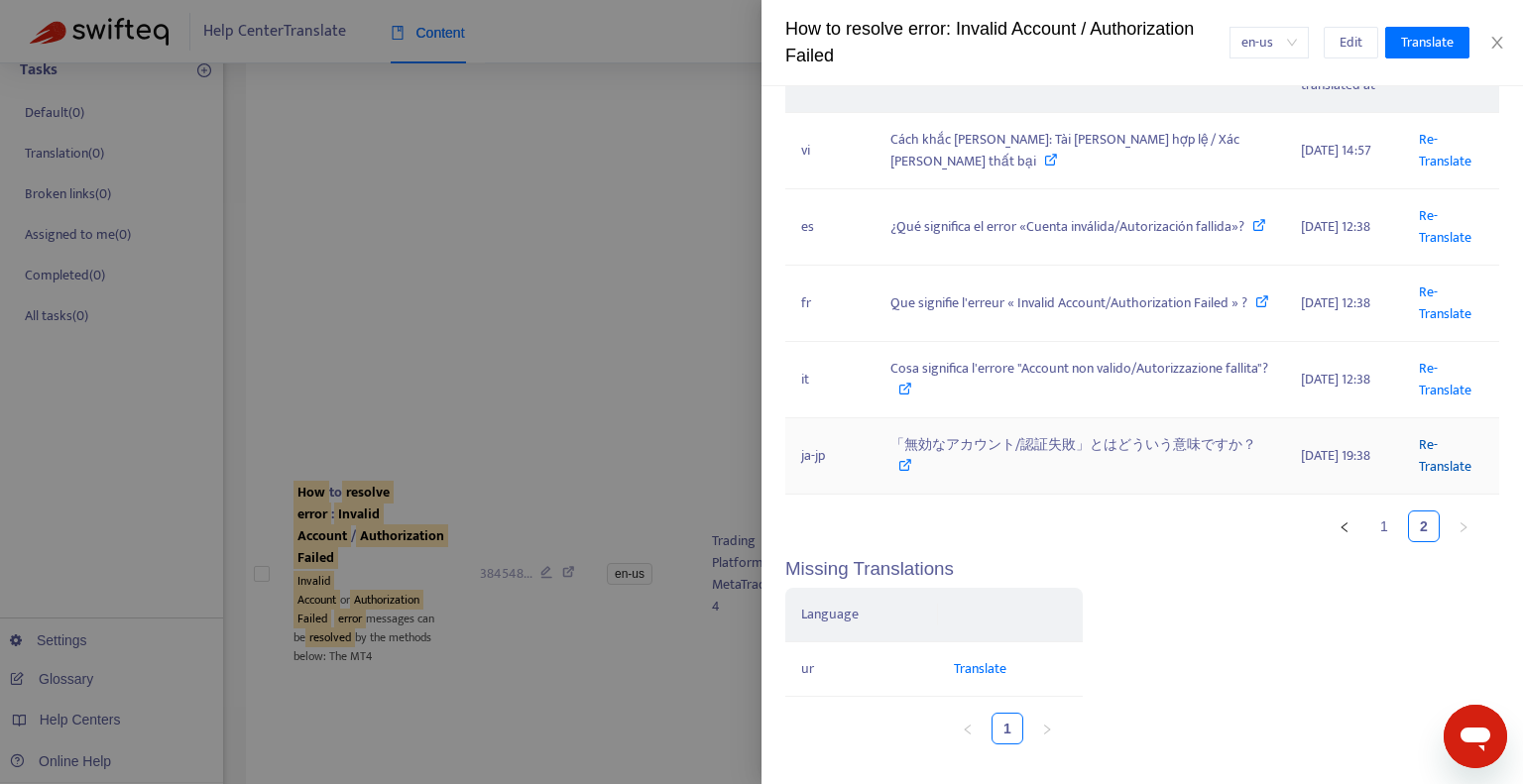 click on "Re-Translate" at bounding box center [1445, 455] 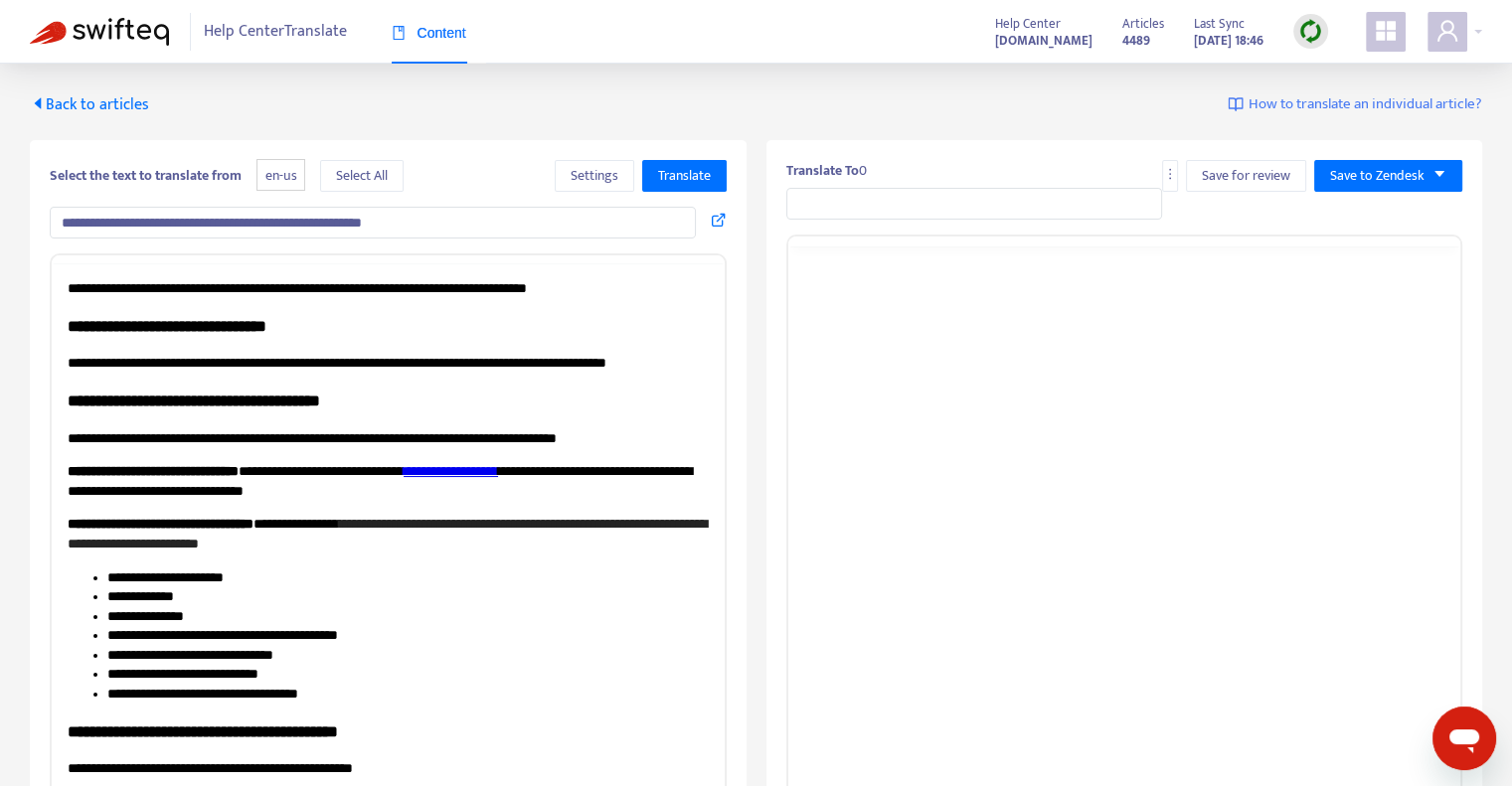 scroll, scrollTop: 0, scrollLeft: 0, axis: both 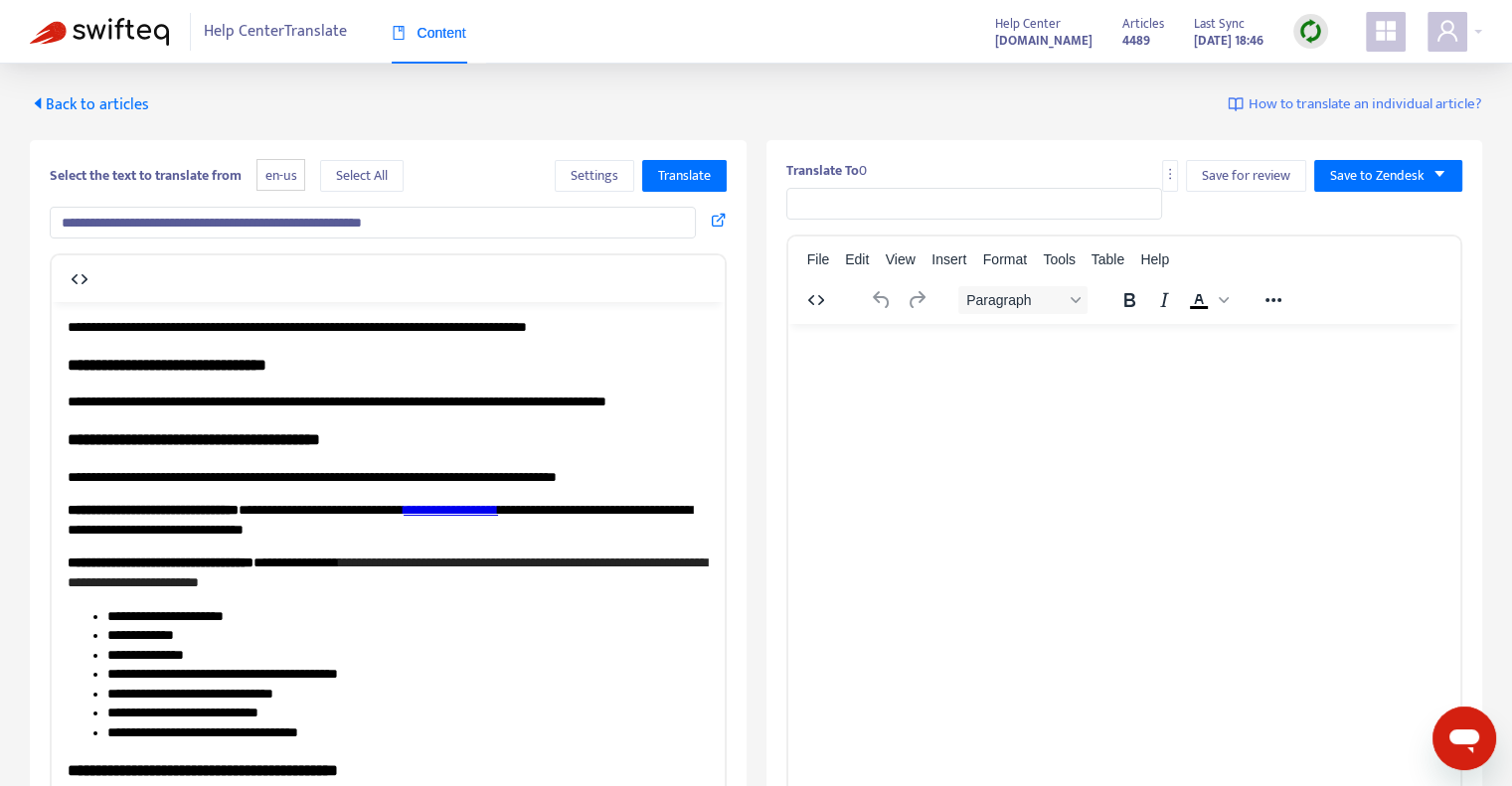 type on "**********" 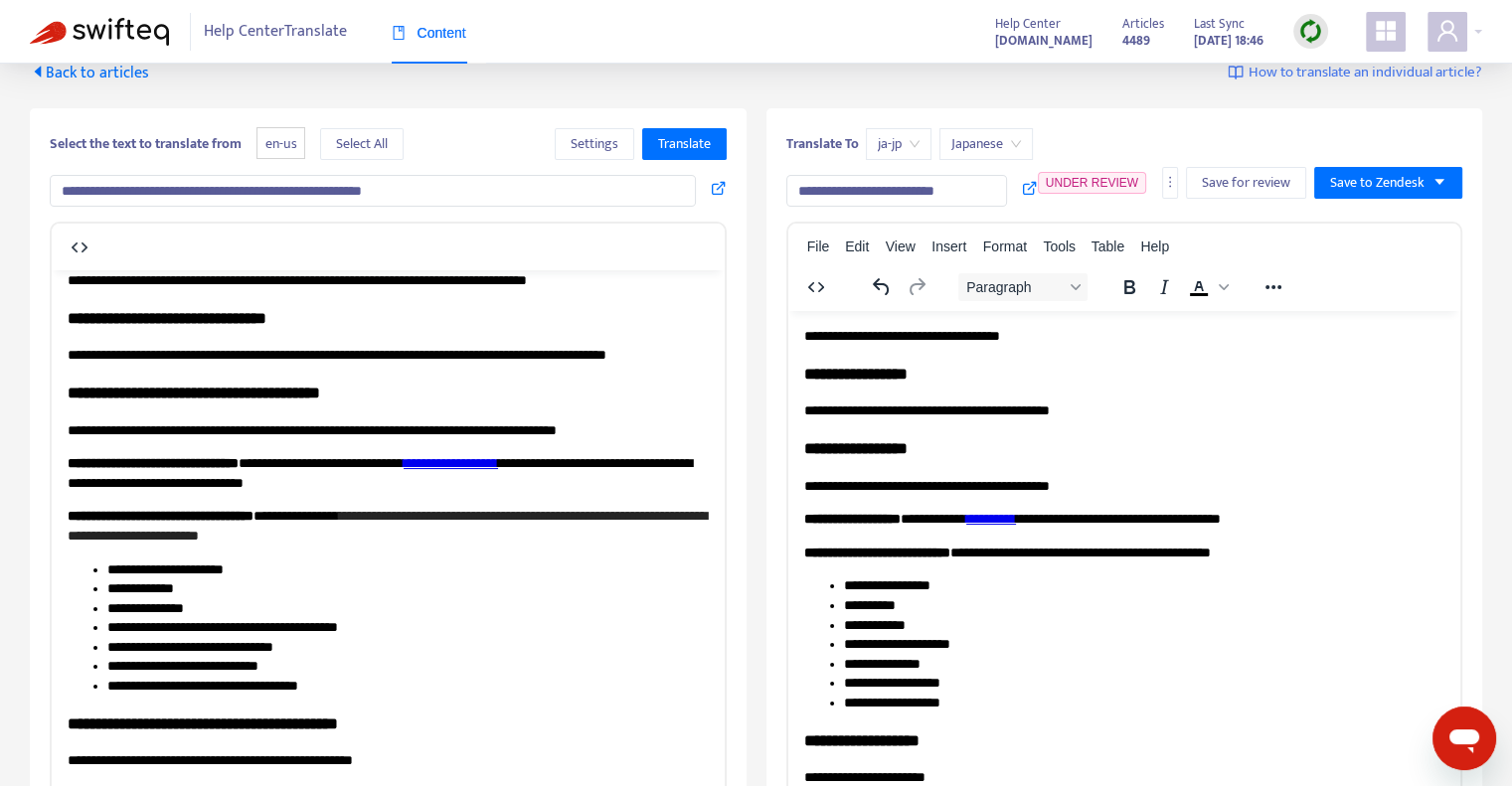 scroll, scrollTop: 0, scrollLeft: 0, axis: both 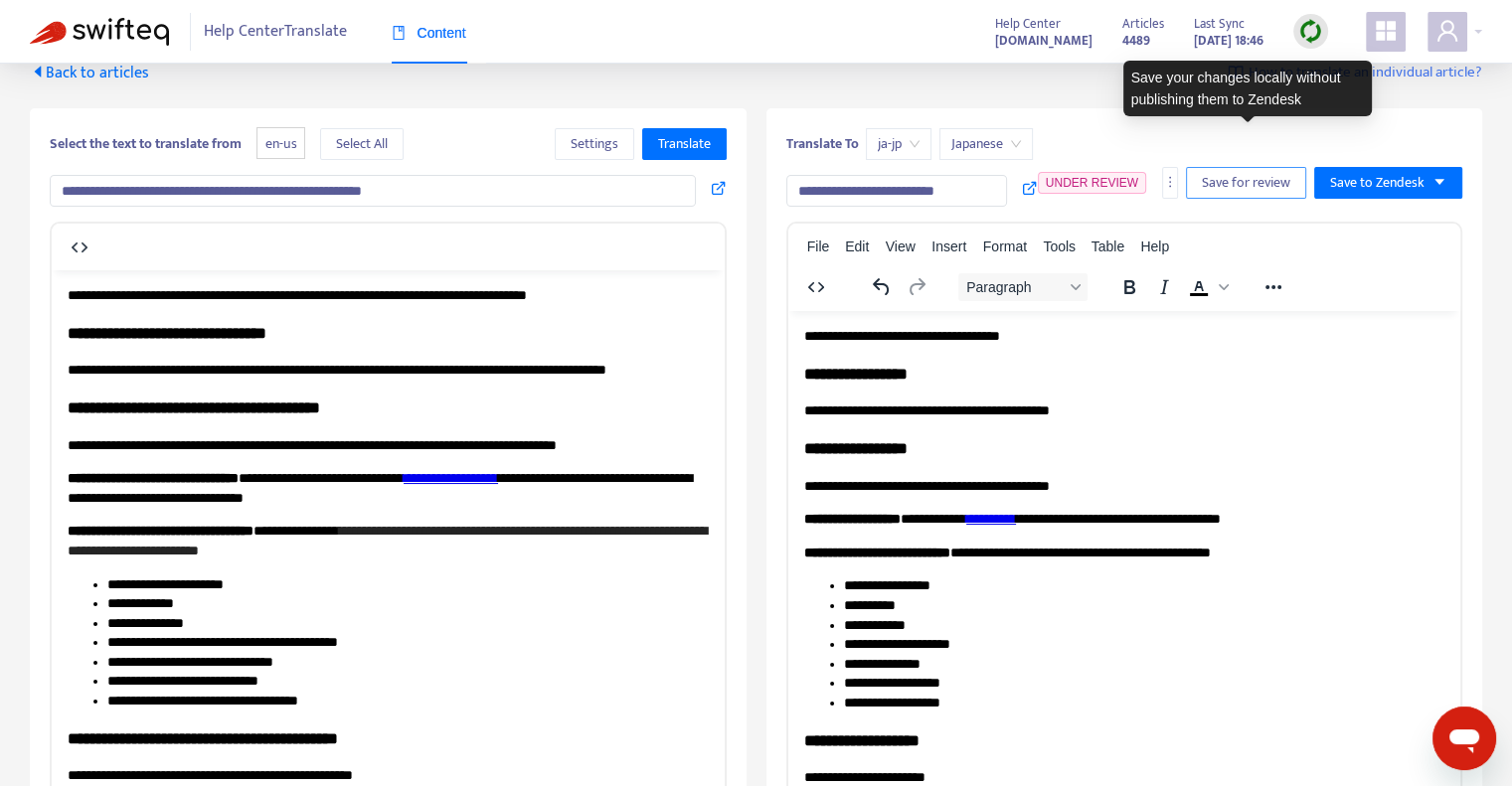 click on "Save for review" at bounding box center (1246, 183) 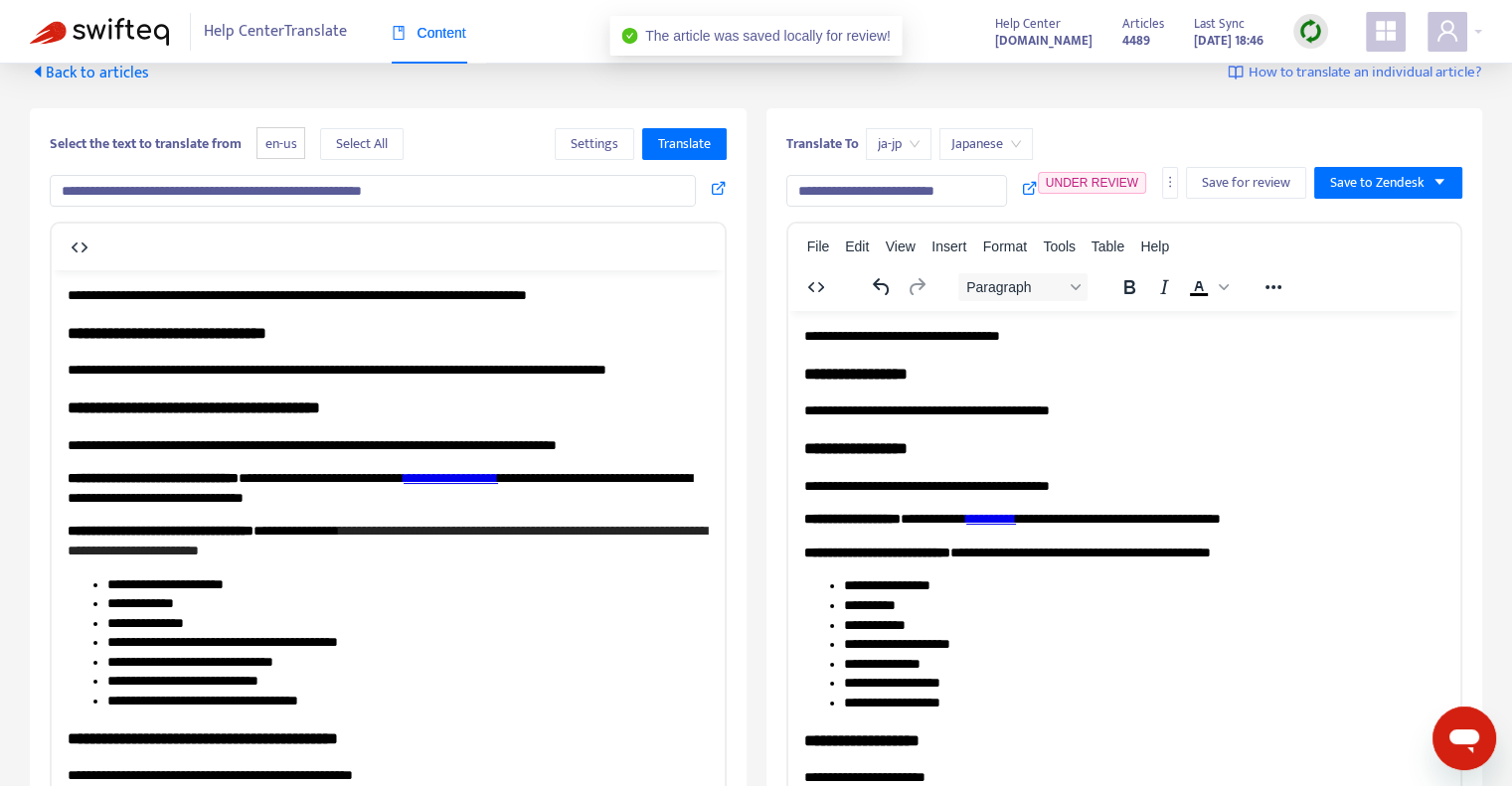 click at bounding box center (99, 32) 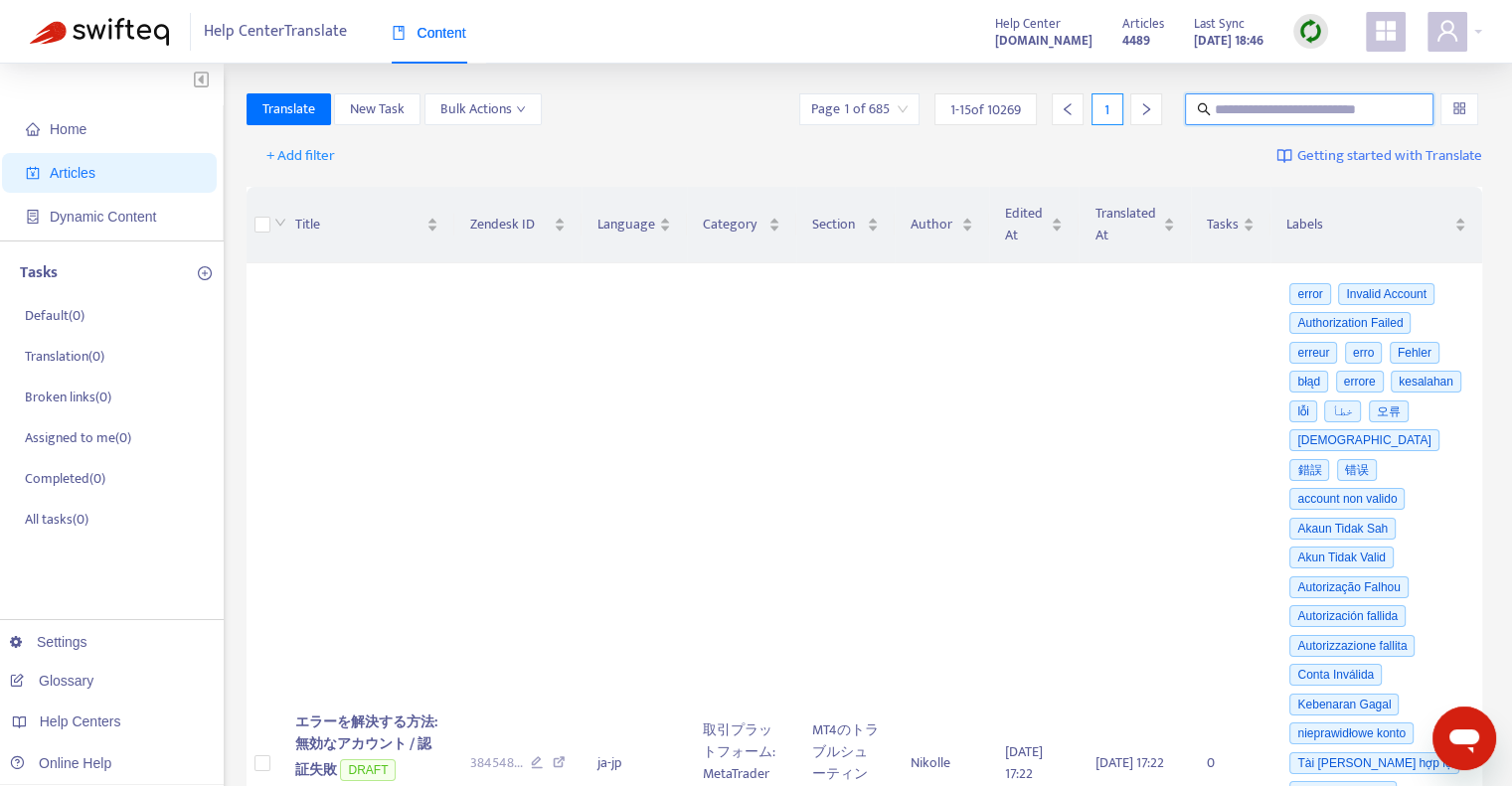 click at bounding box center (1310, 109) 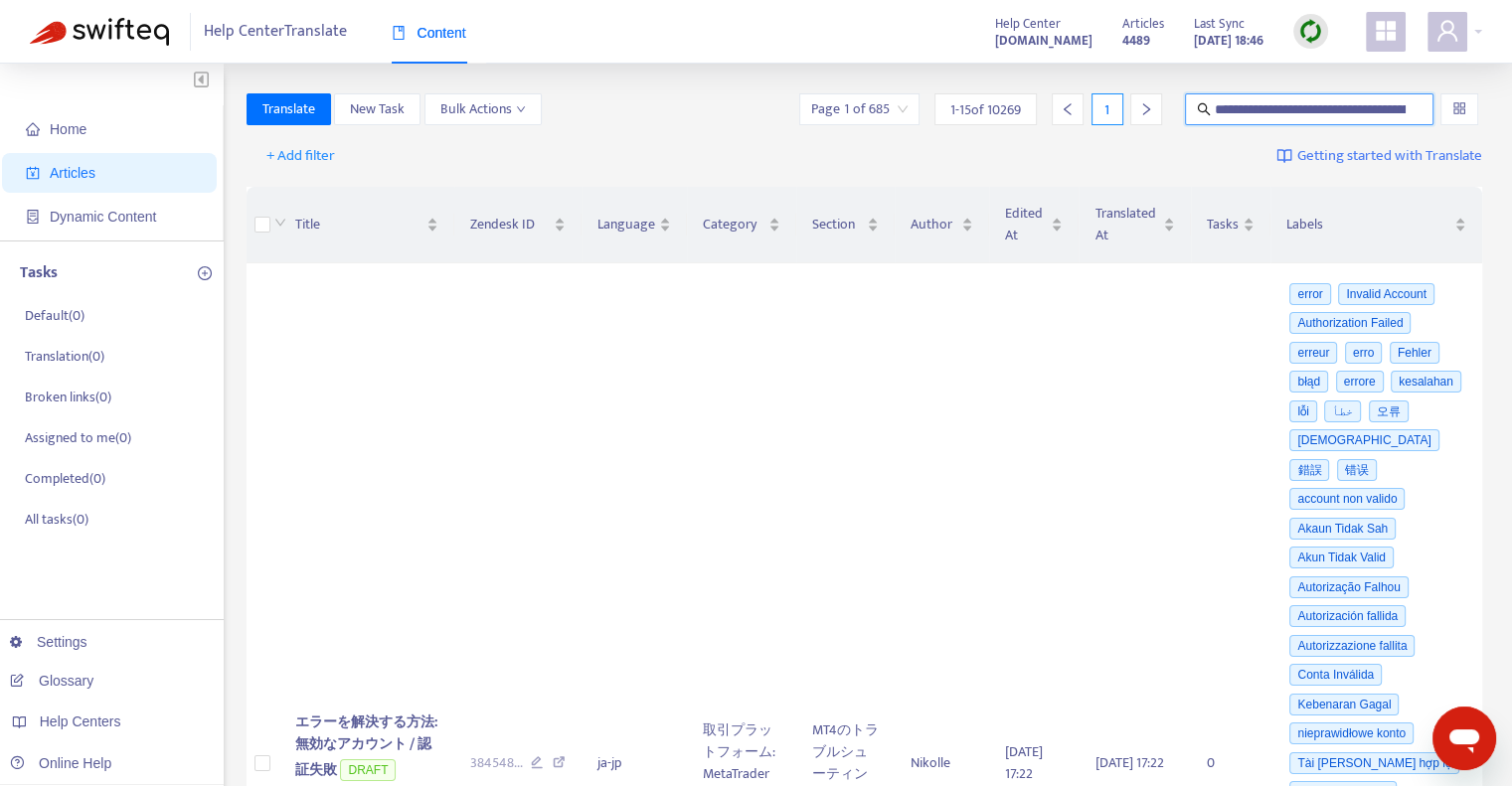 scroll, scrollTop: 0, scrollLeft: 197, axis: horizontal 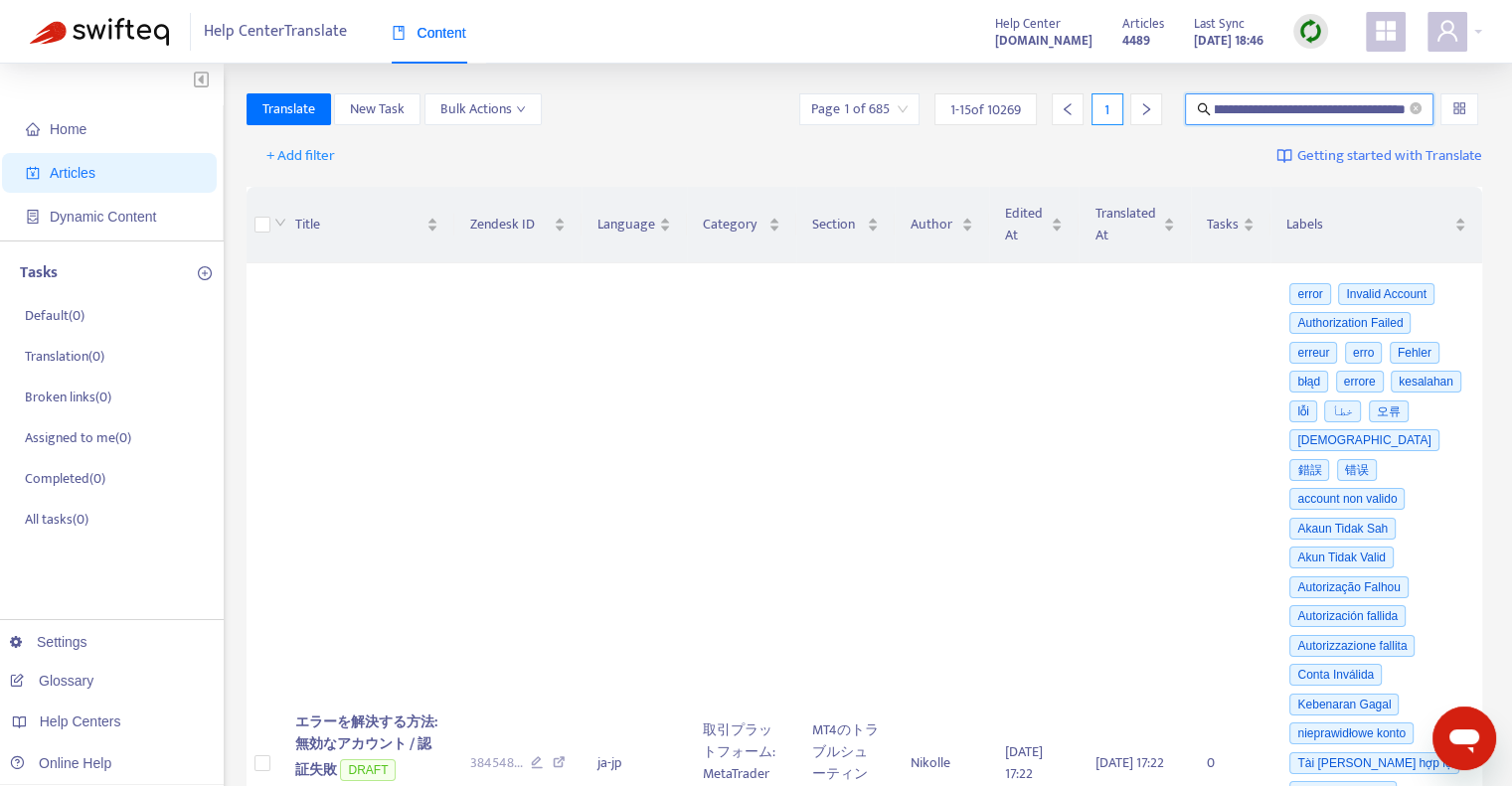 type on "**********" 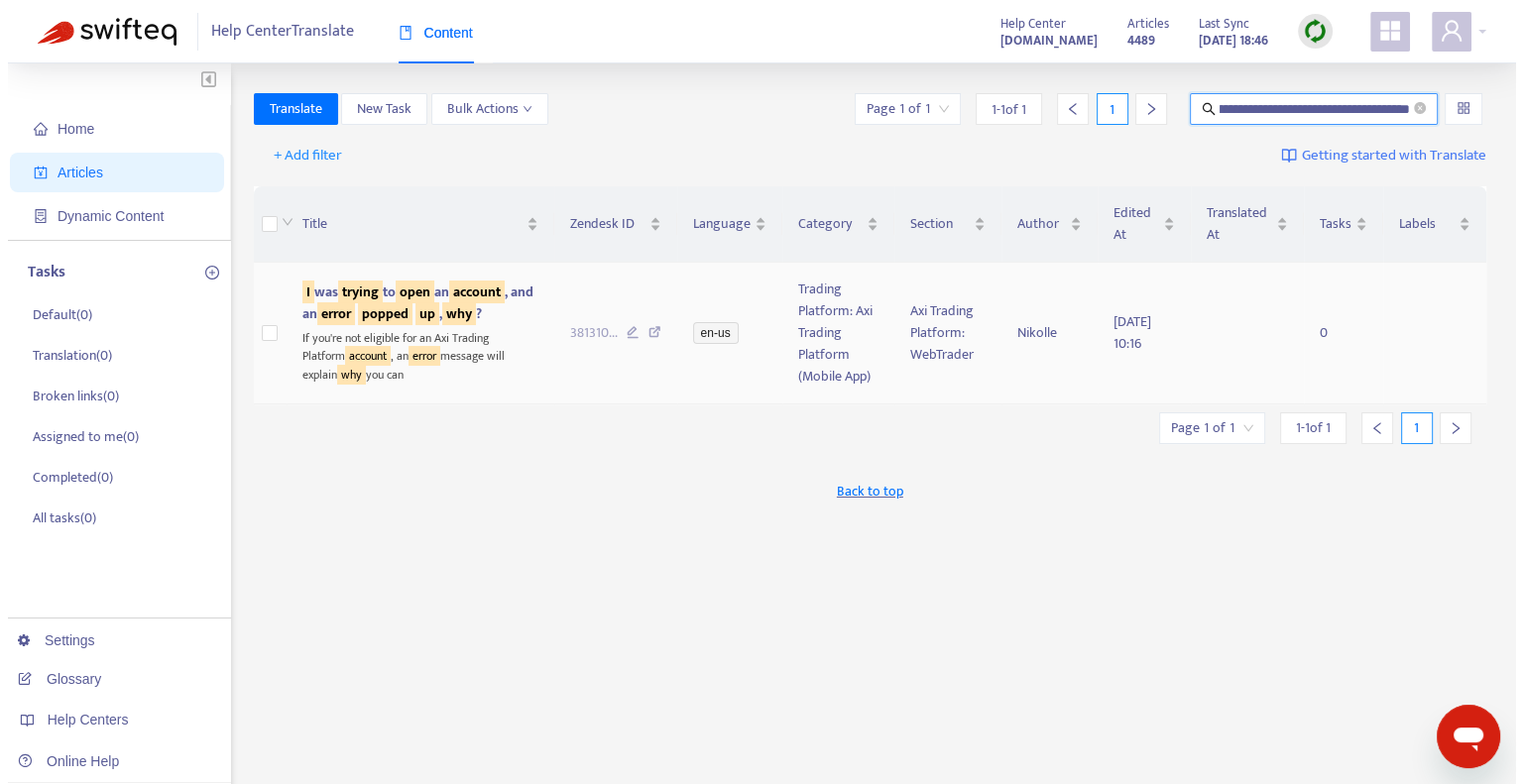 scroll, scrollTop: 0, scrollLeft: 0, axis: both 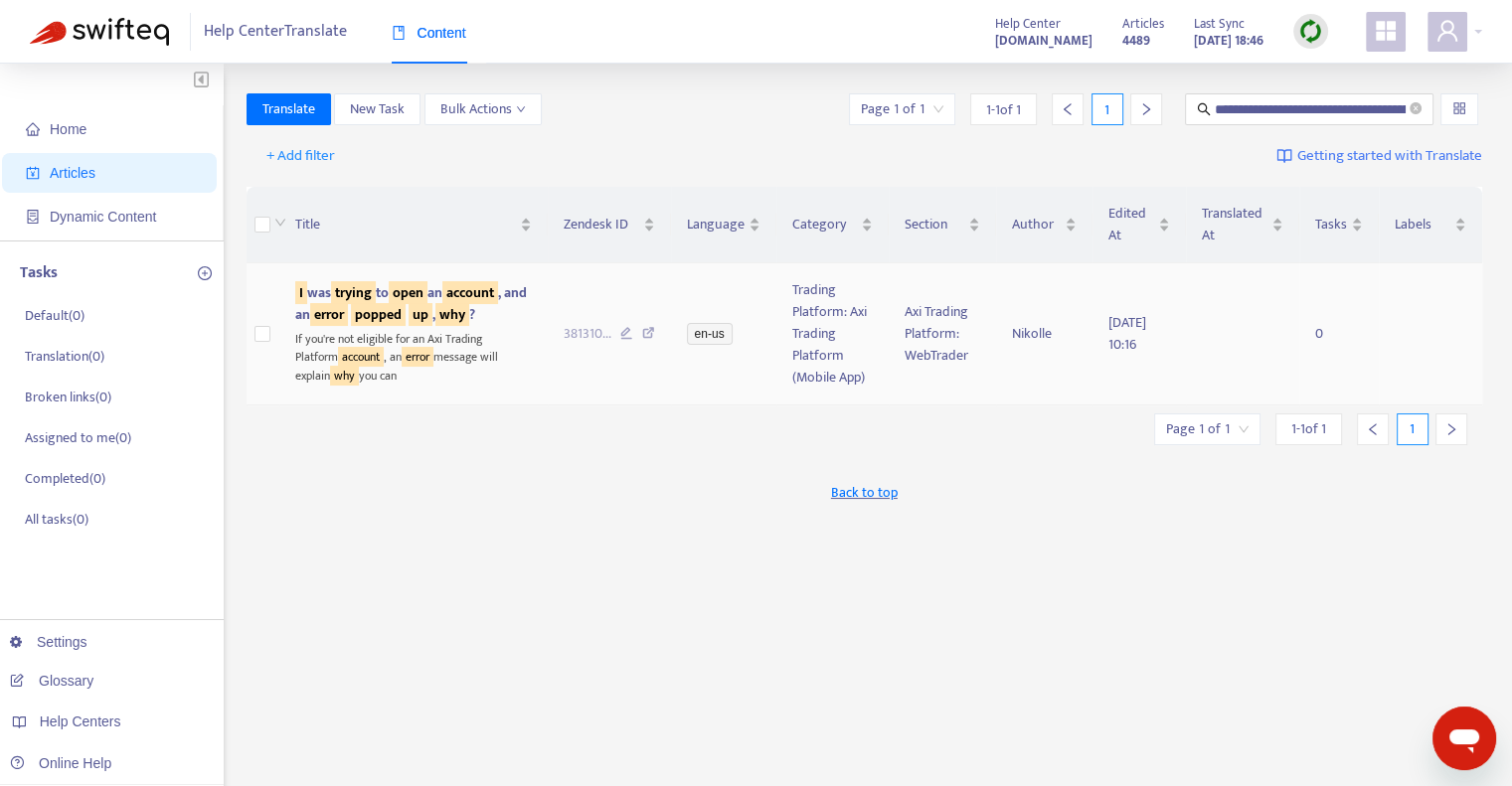 click on "I  was  trying  to  open  an  account , and an  error   popped   up ,  why ?" at bounding box center [411, 303] 